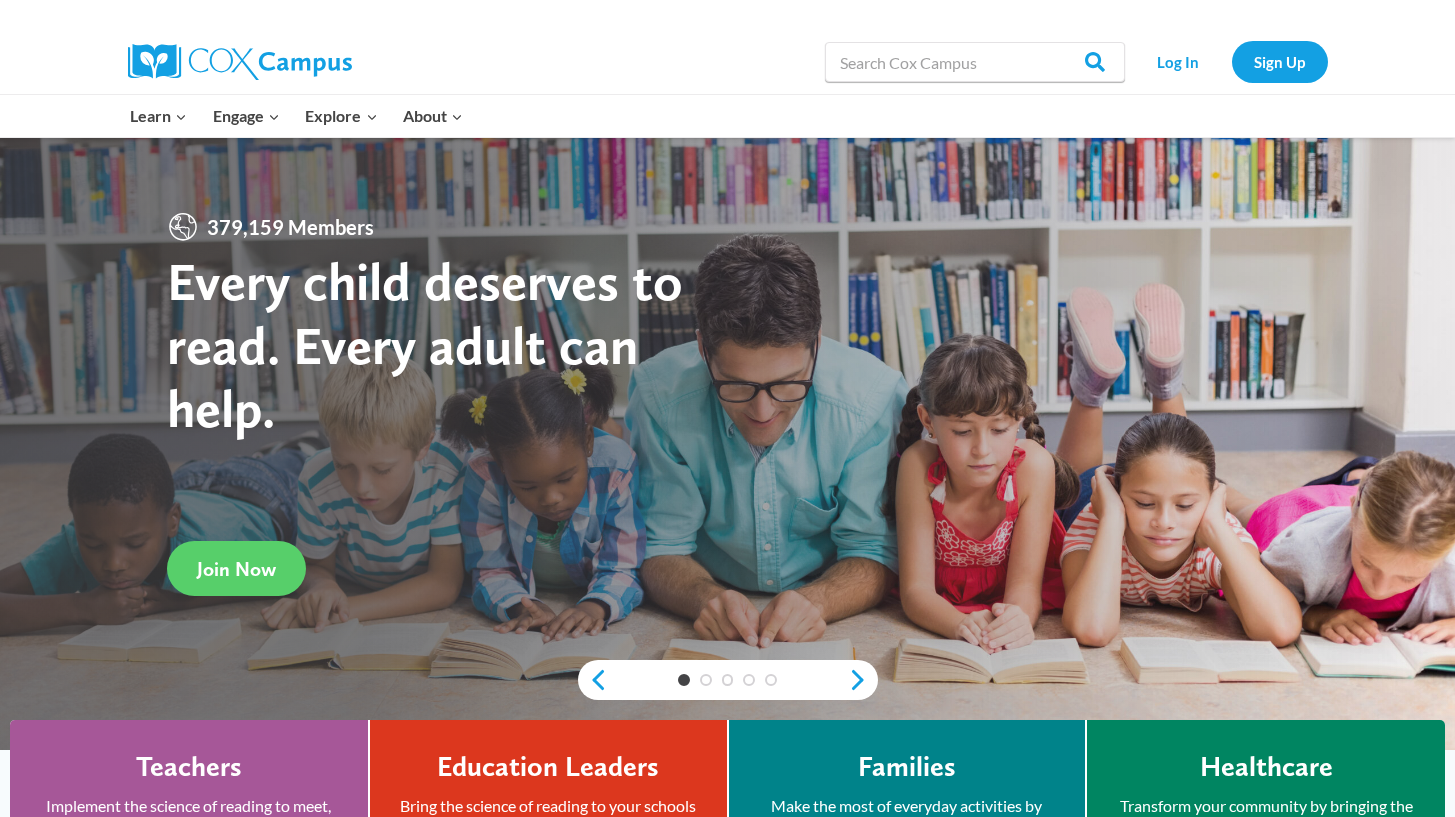 scroll, scrollTop: 0, scrollLeft: 0, axis: both 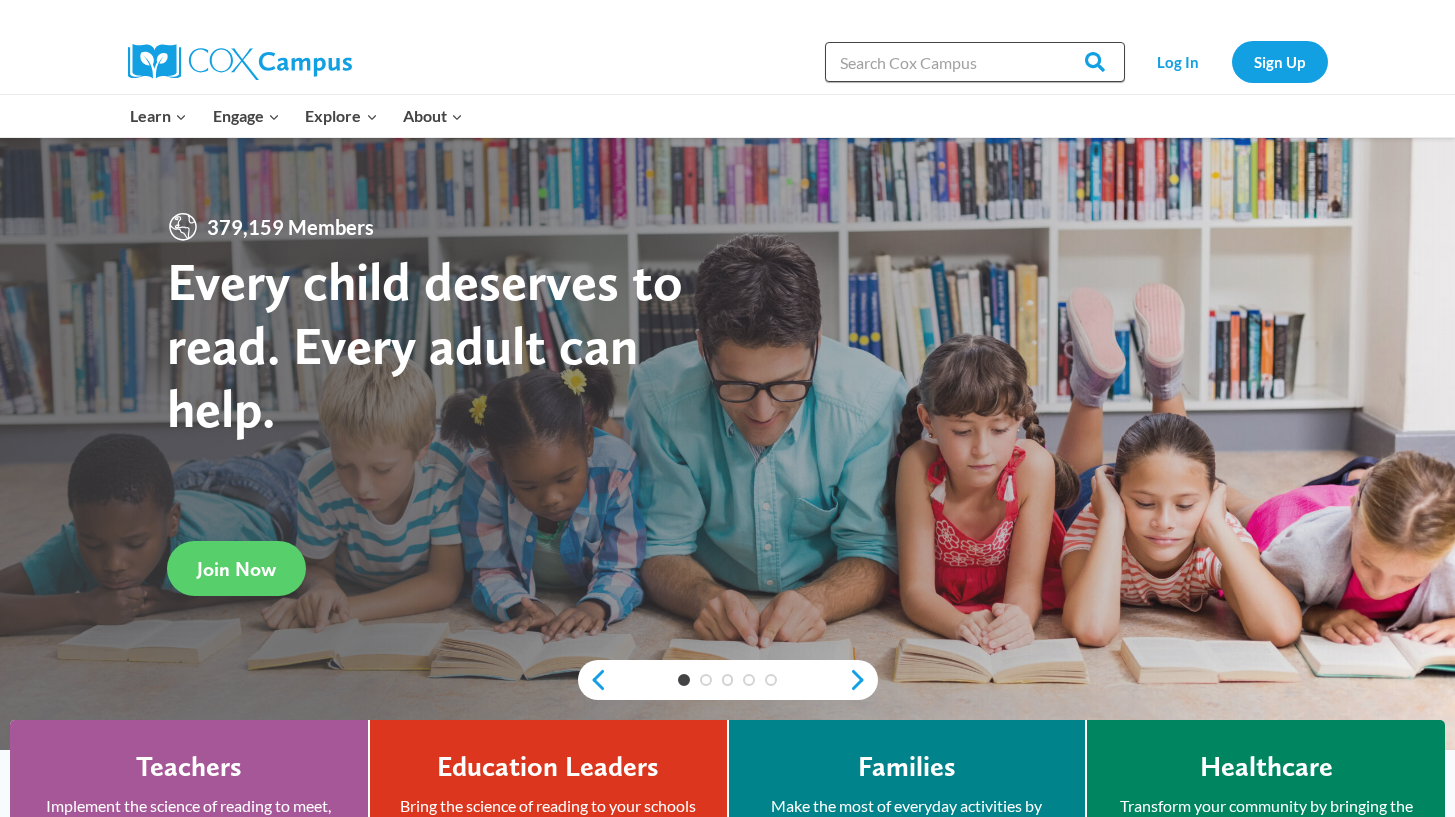 click on "Search in https://coxcampus.org/" at bounding box center [975, 62] 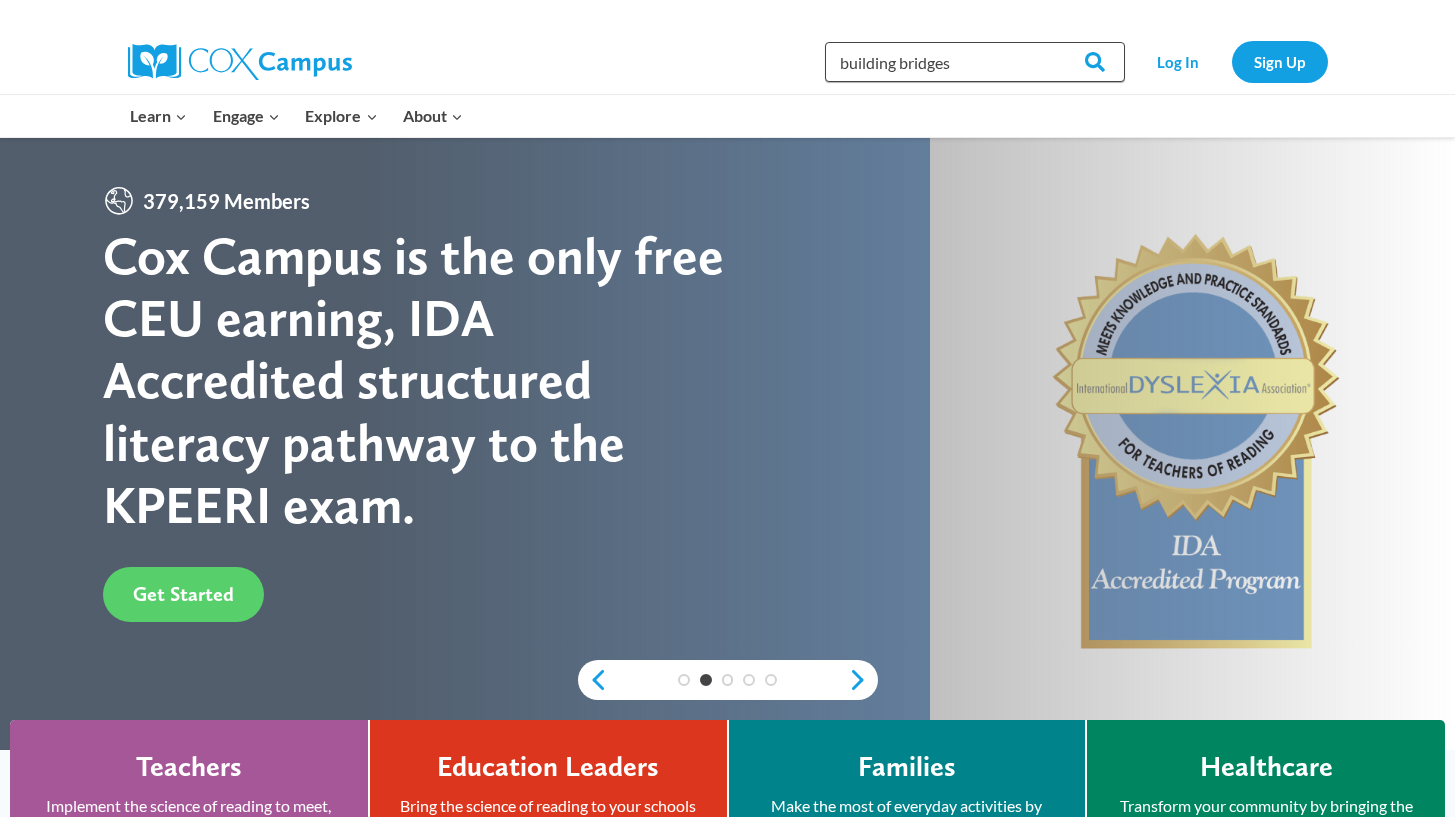type on "building bridges" 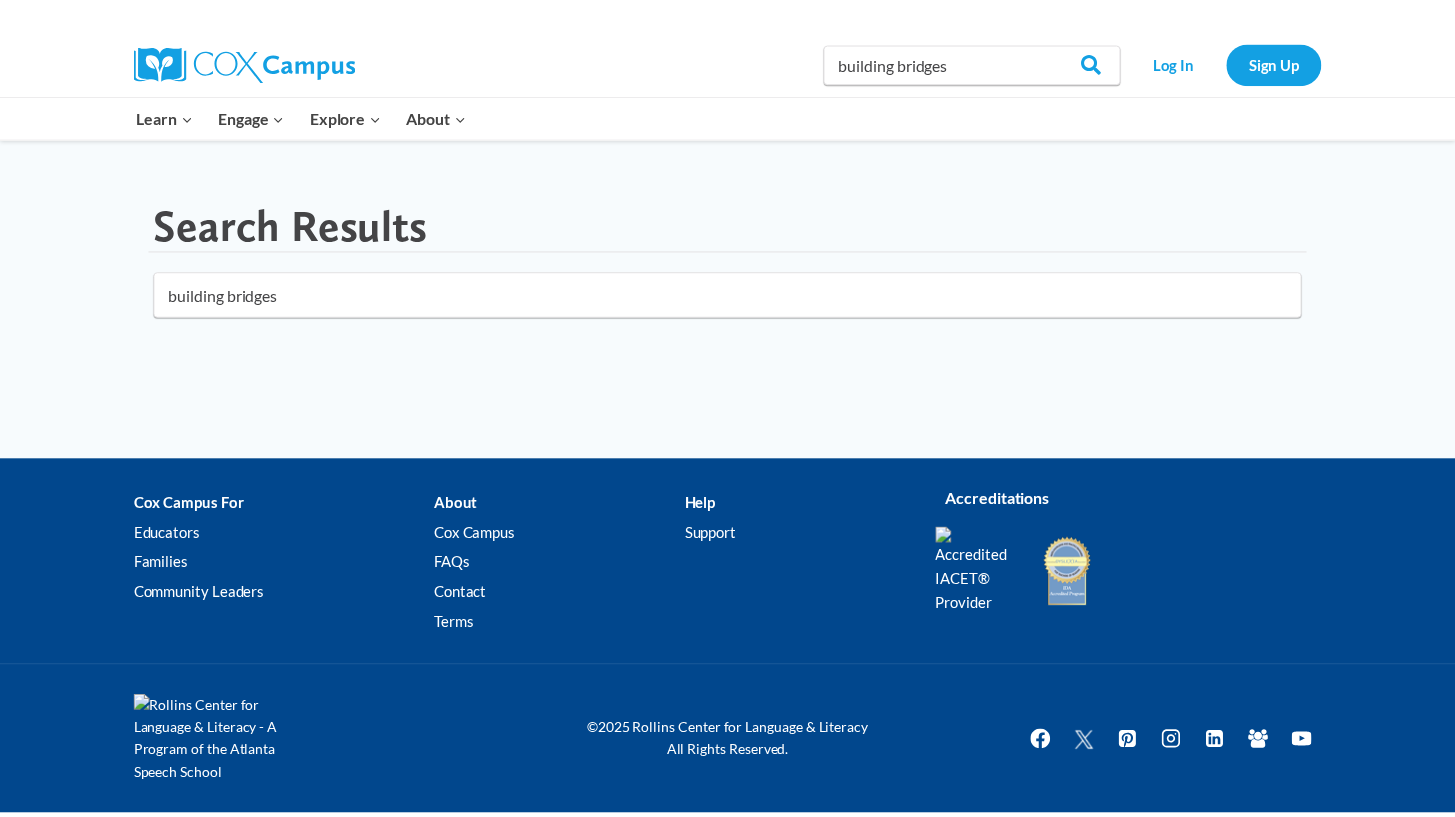 scroll, scrollTop: 0, scrollLeft: 0, axis: both 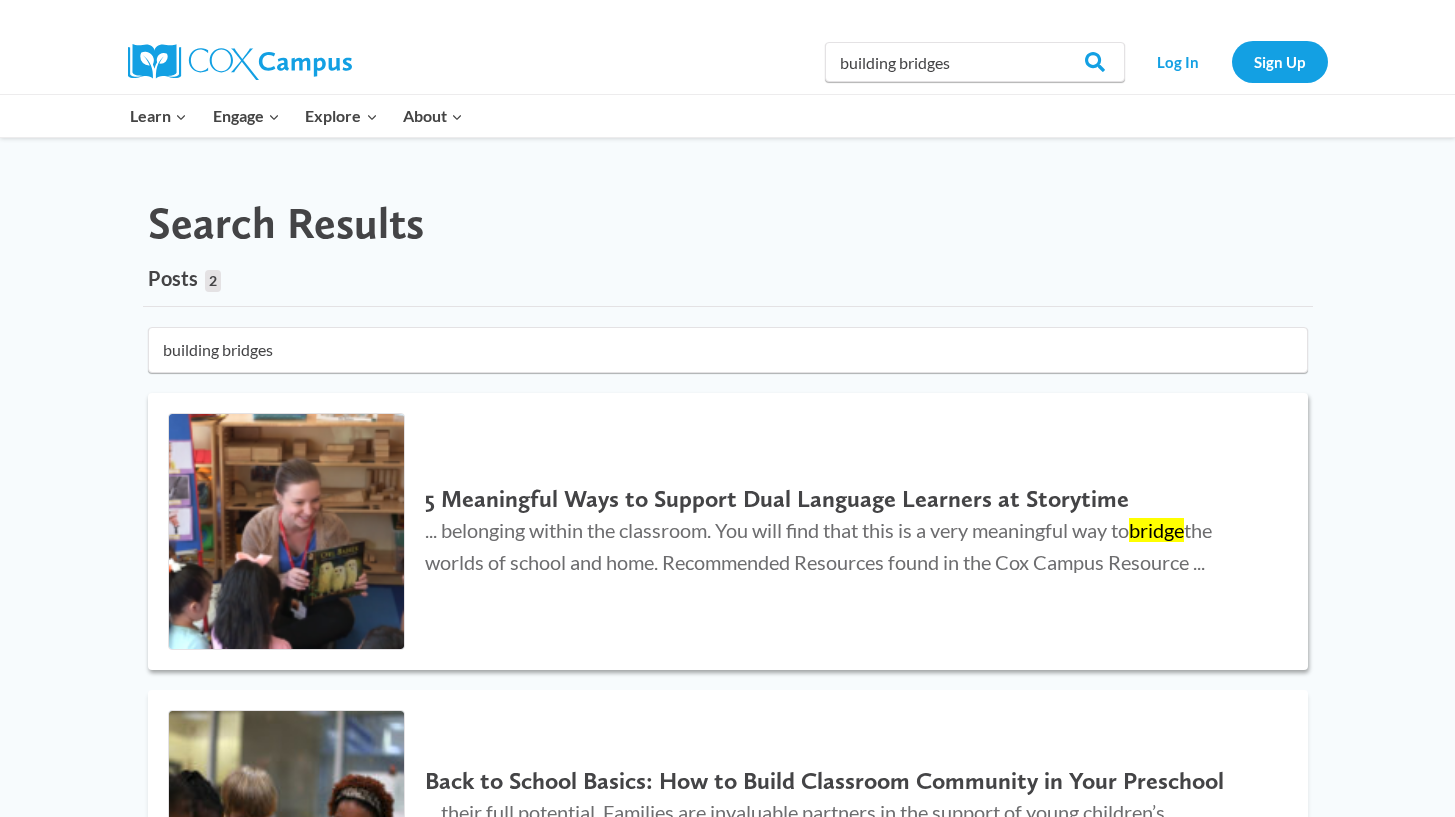 click on "5 Meaningful Ways to Support Dual Language Learners at Storytime" at bounding box center [846, 499] 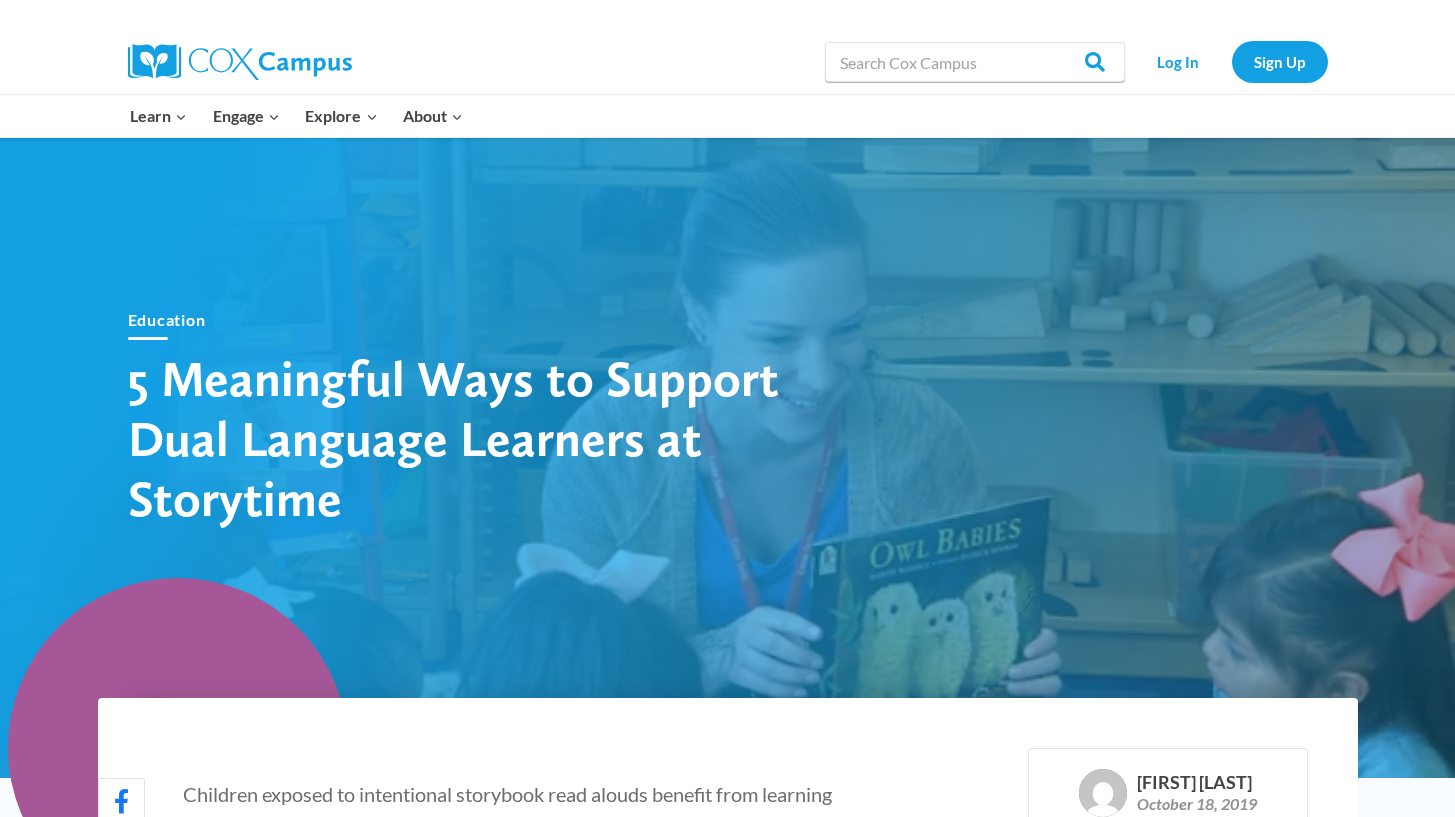 scroll, scrollTop: 0, scrollLeft: 0, axis: both 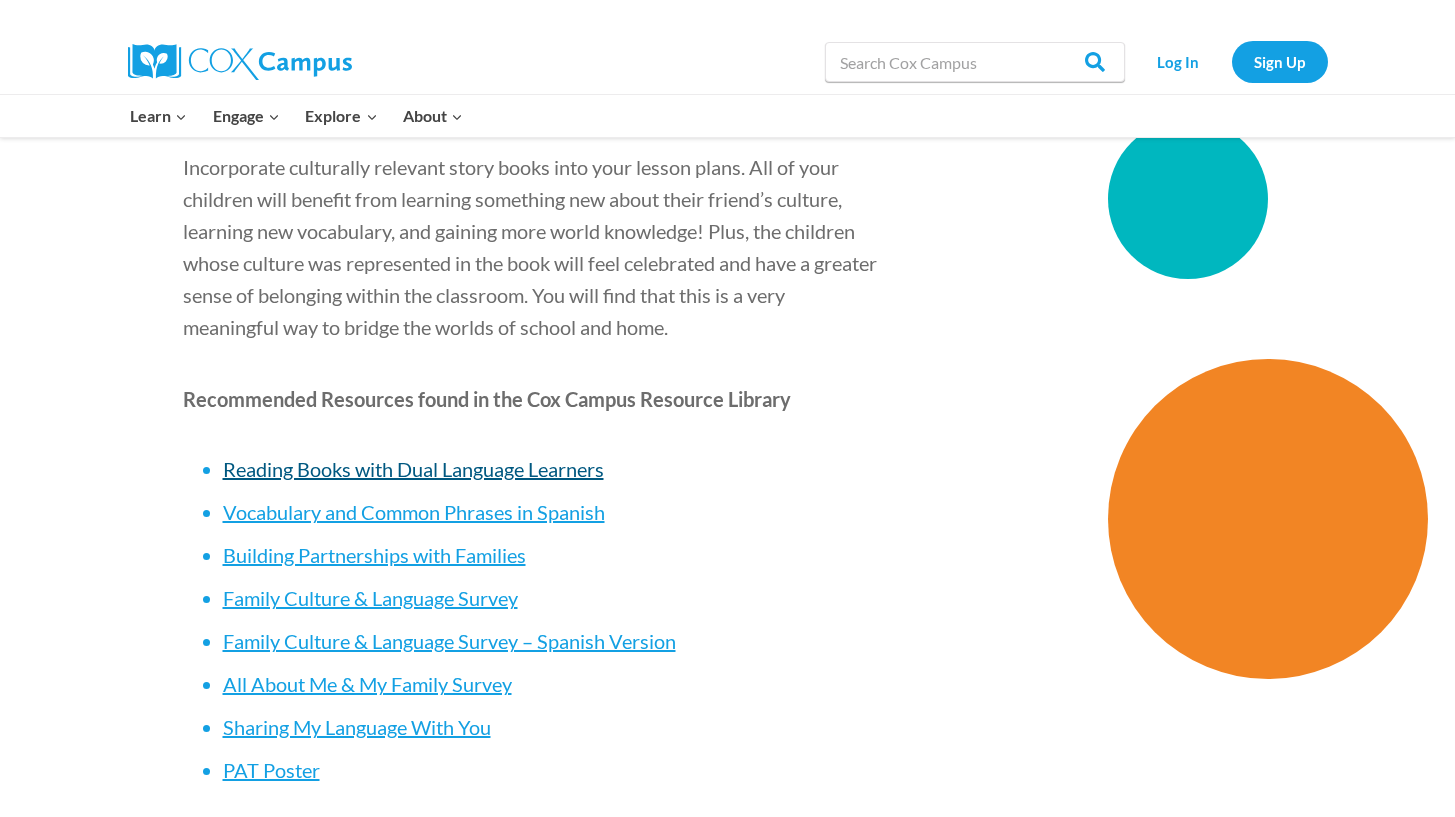 click on "Reading Books with Dual Language Learners" at bounding box center [413, 469] 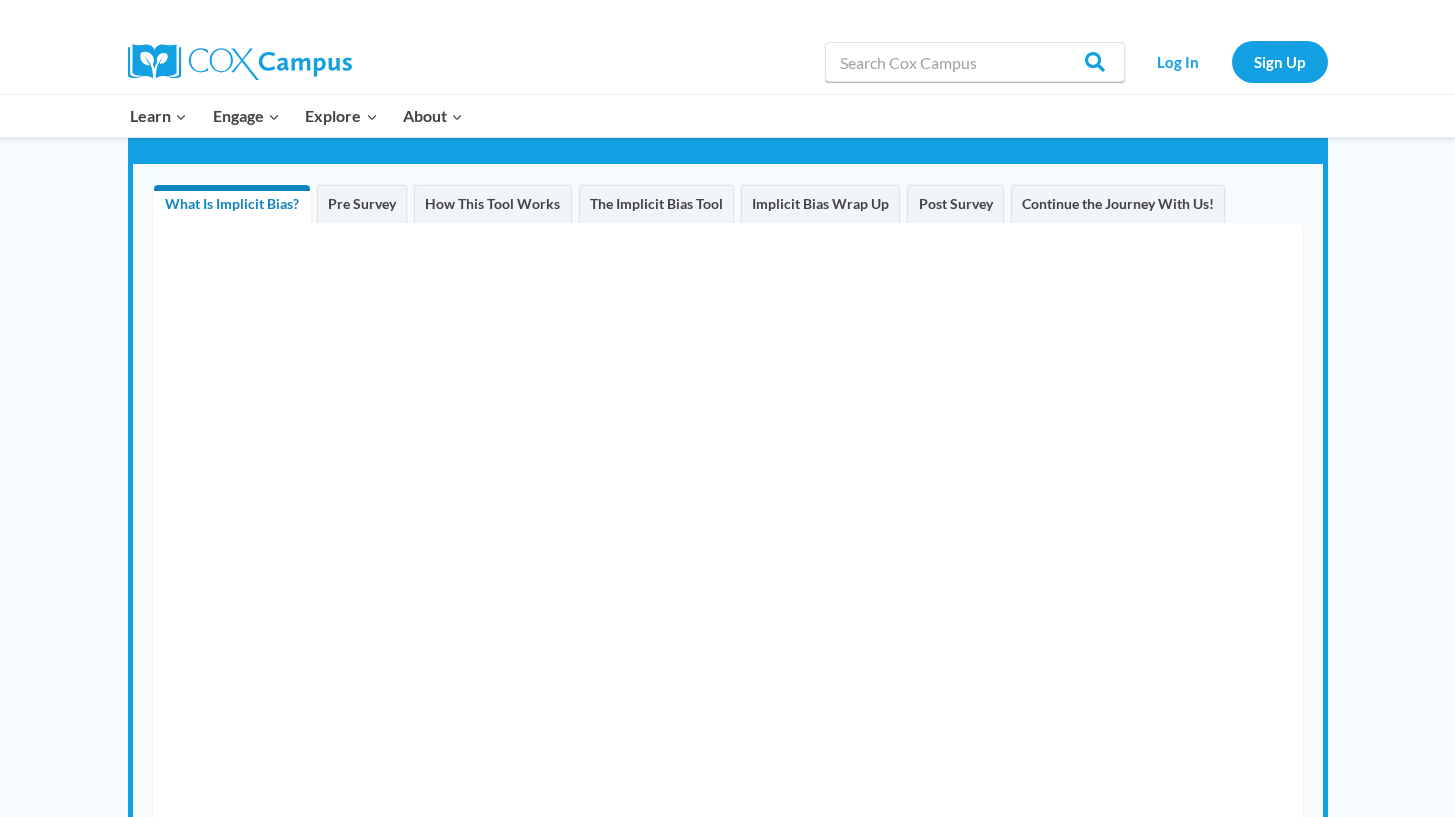 scroll, scrollTop: 0, scrollLeft: 0, axis: both 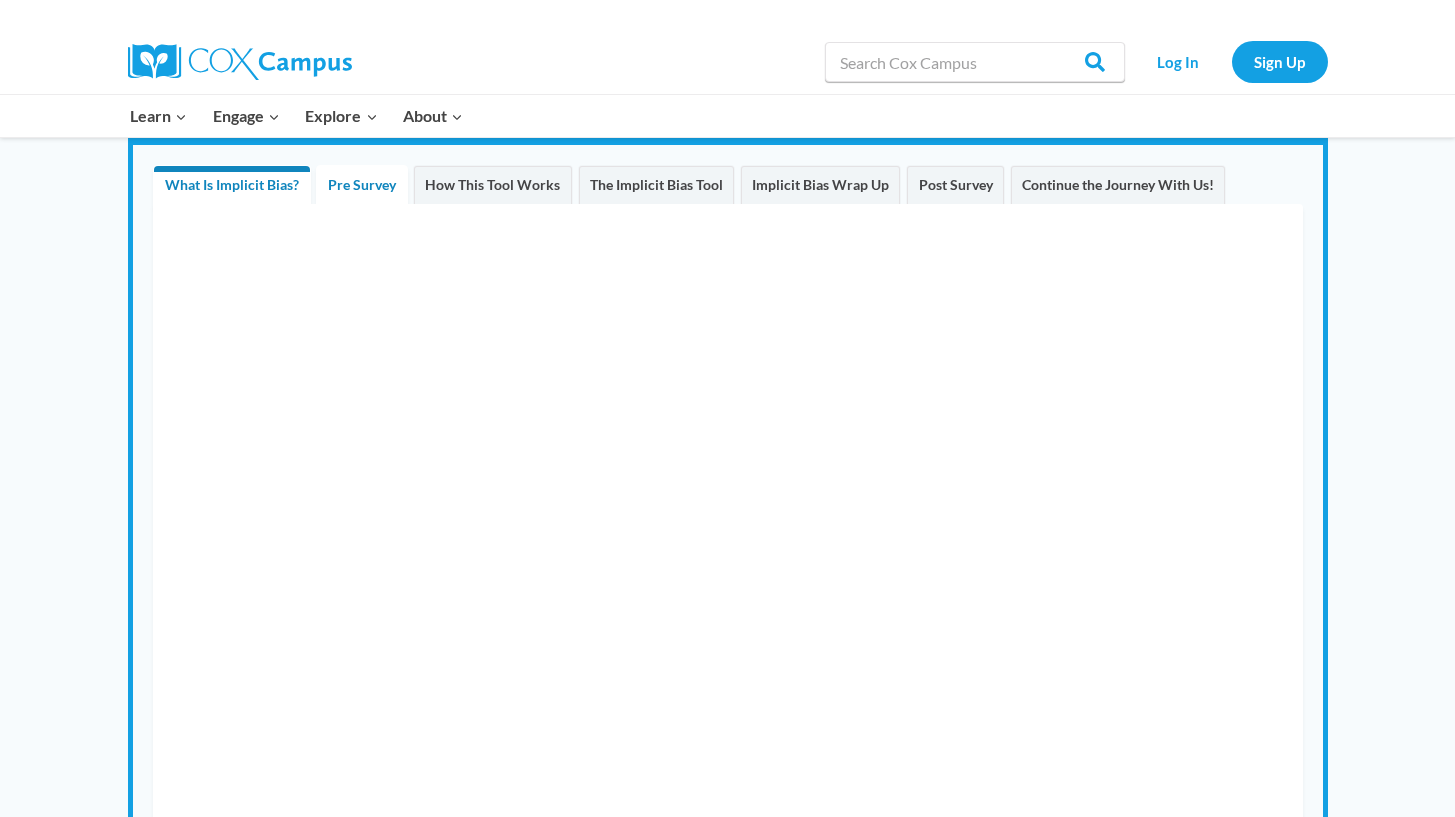 click on "Pre Survey" at bounding box center [362, 184] 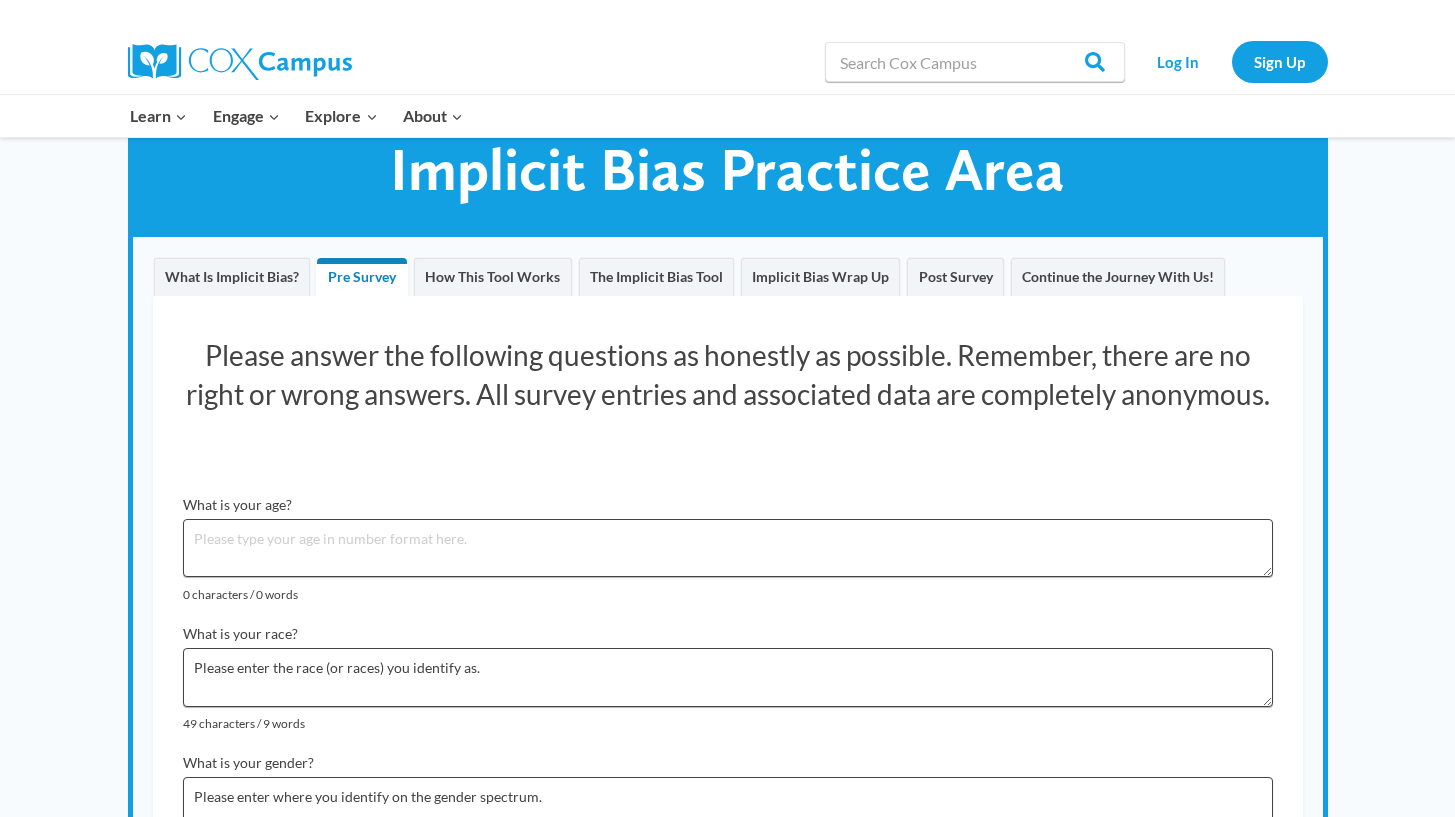 scroll, scrollTop: 43, scrollLeft: 0, axis: vertical 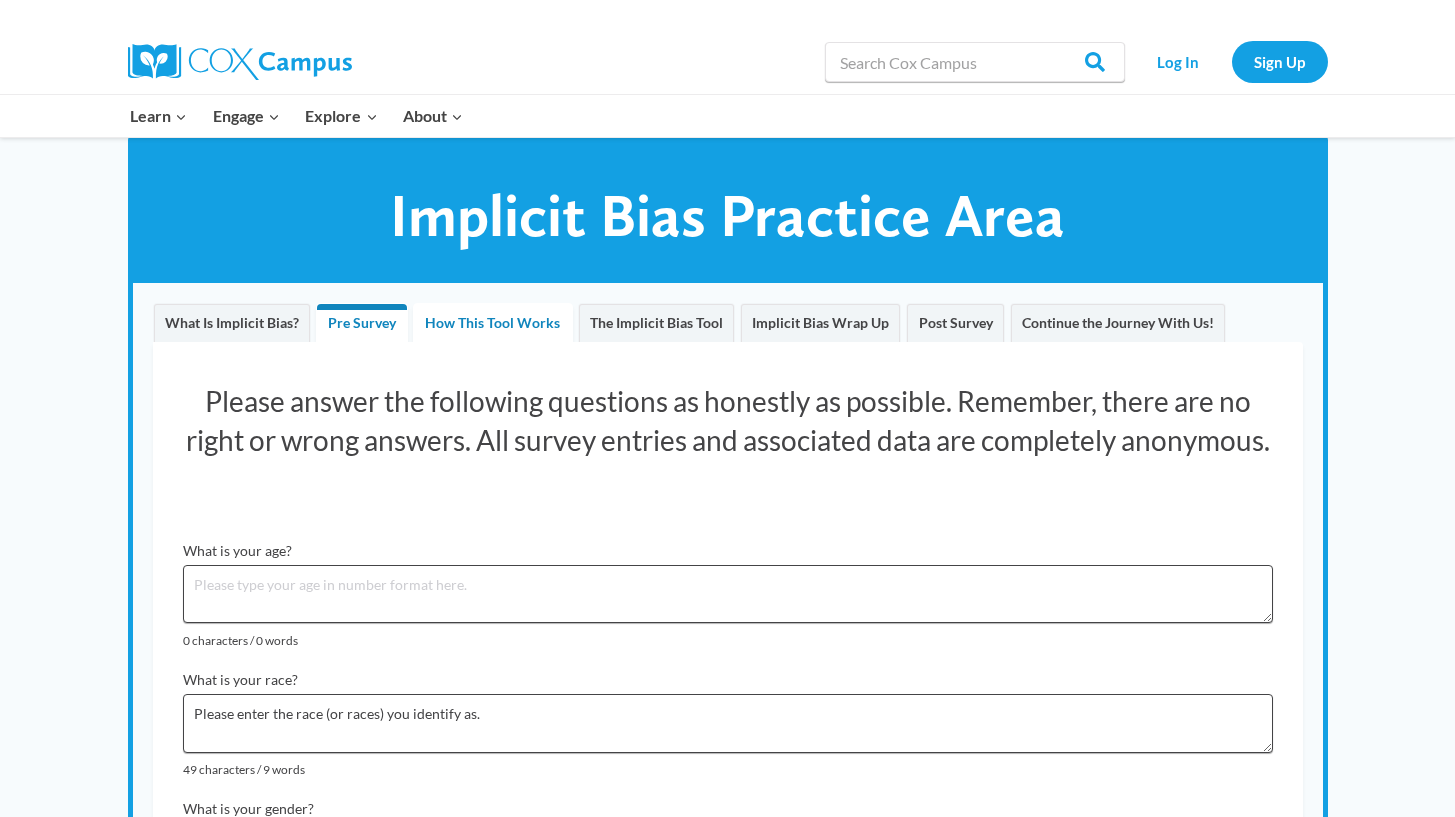 click on "How This Tool Works" at bounding box center (492, 322) 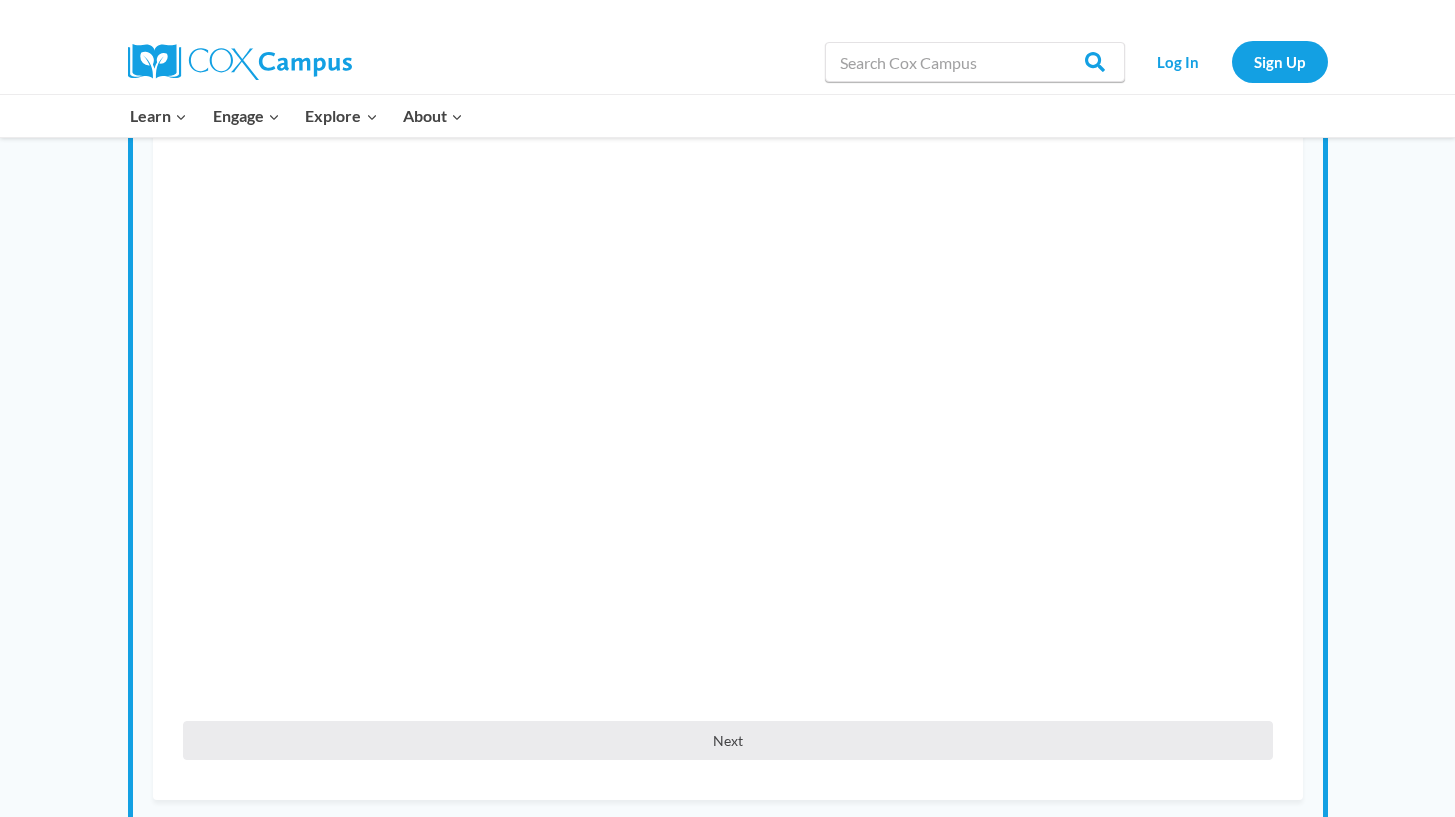 scroll, scrollTop: 118, scrollLeft: 0, axis: vertical 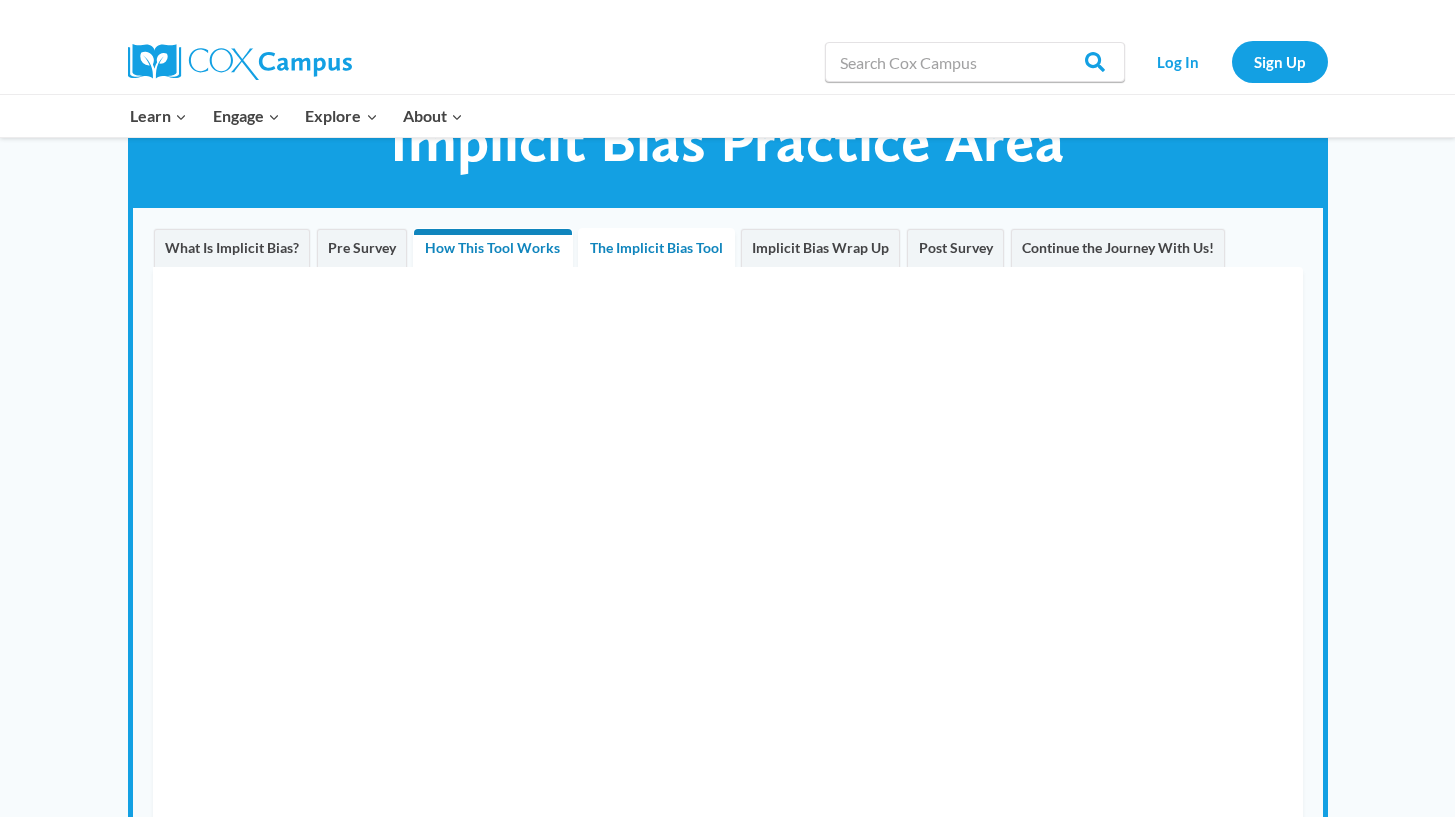 click on "The Implicit Bias Tool" at bounding box center (656, 247) 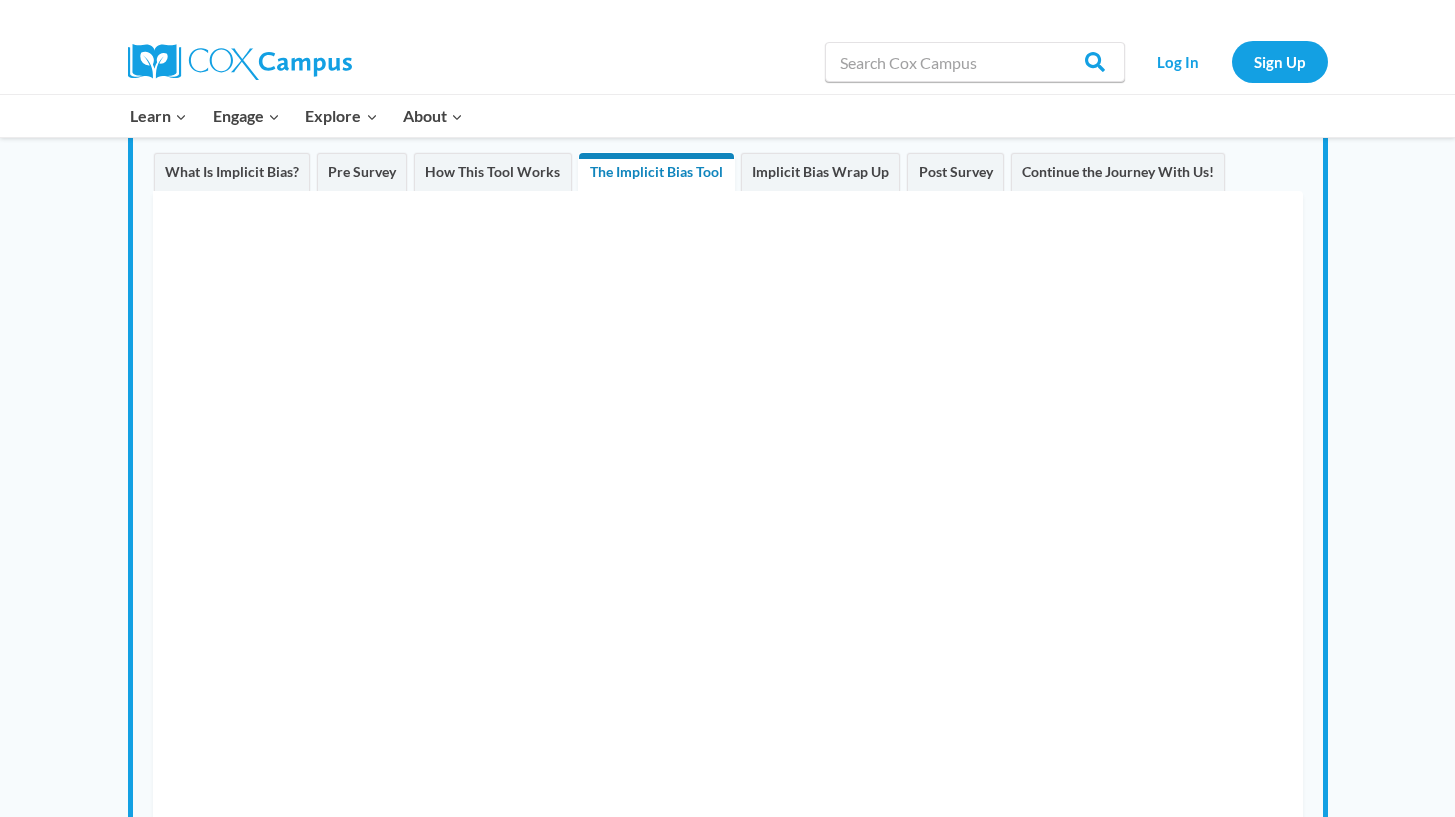 scroll, scrollTop: 320, scrollLeft: 0, axis: vertical 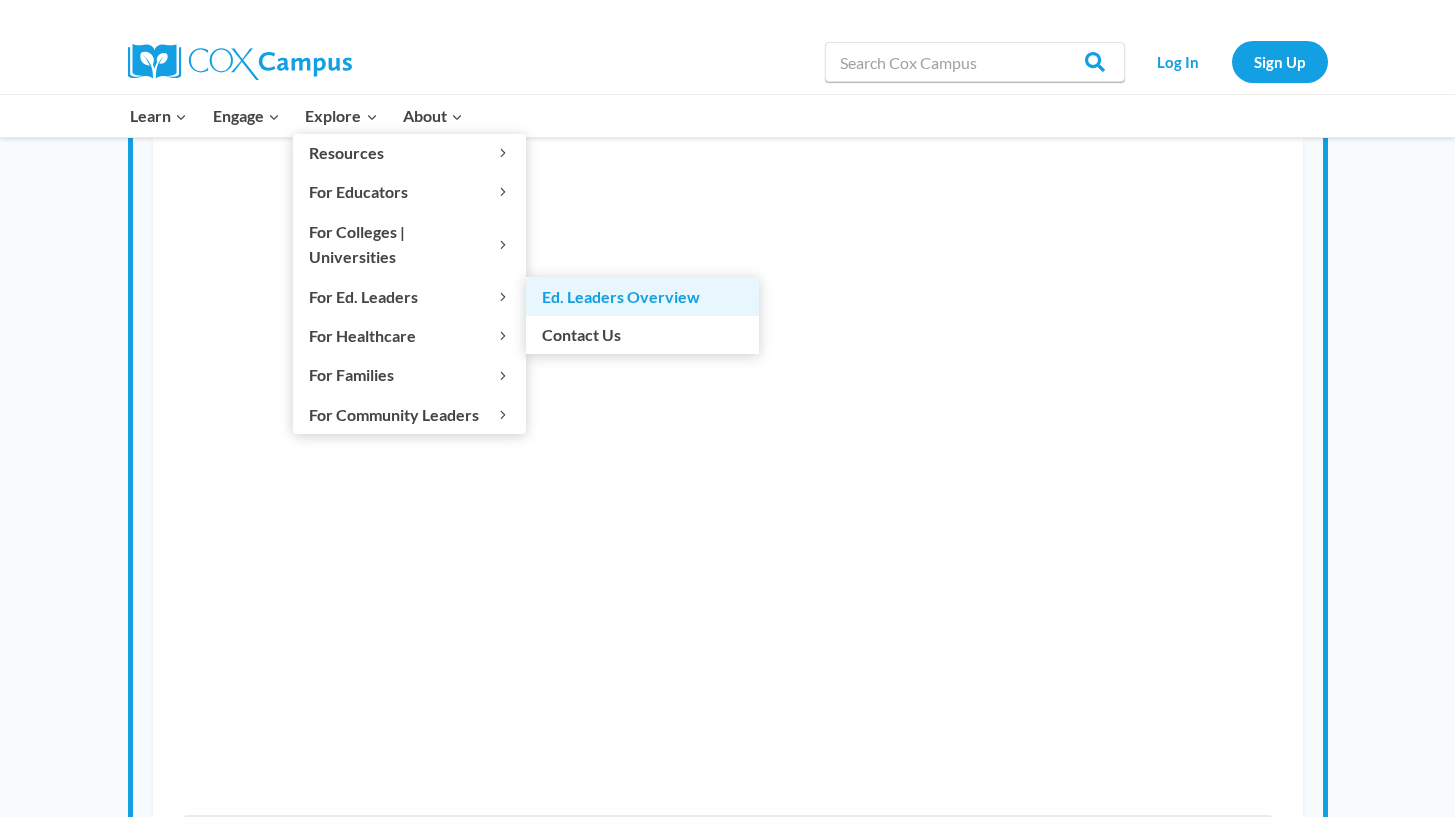 click on "Ed. Leaders Overview" at bounding box center [642, 296] 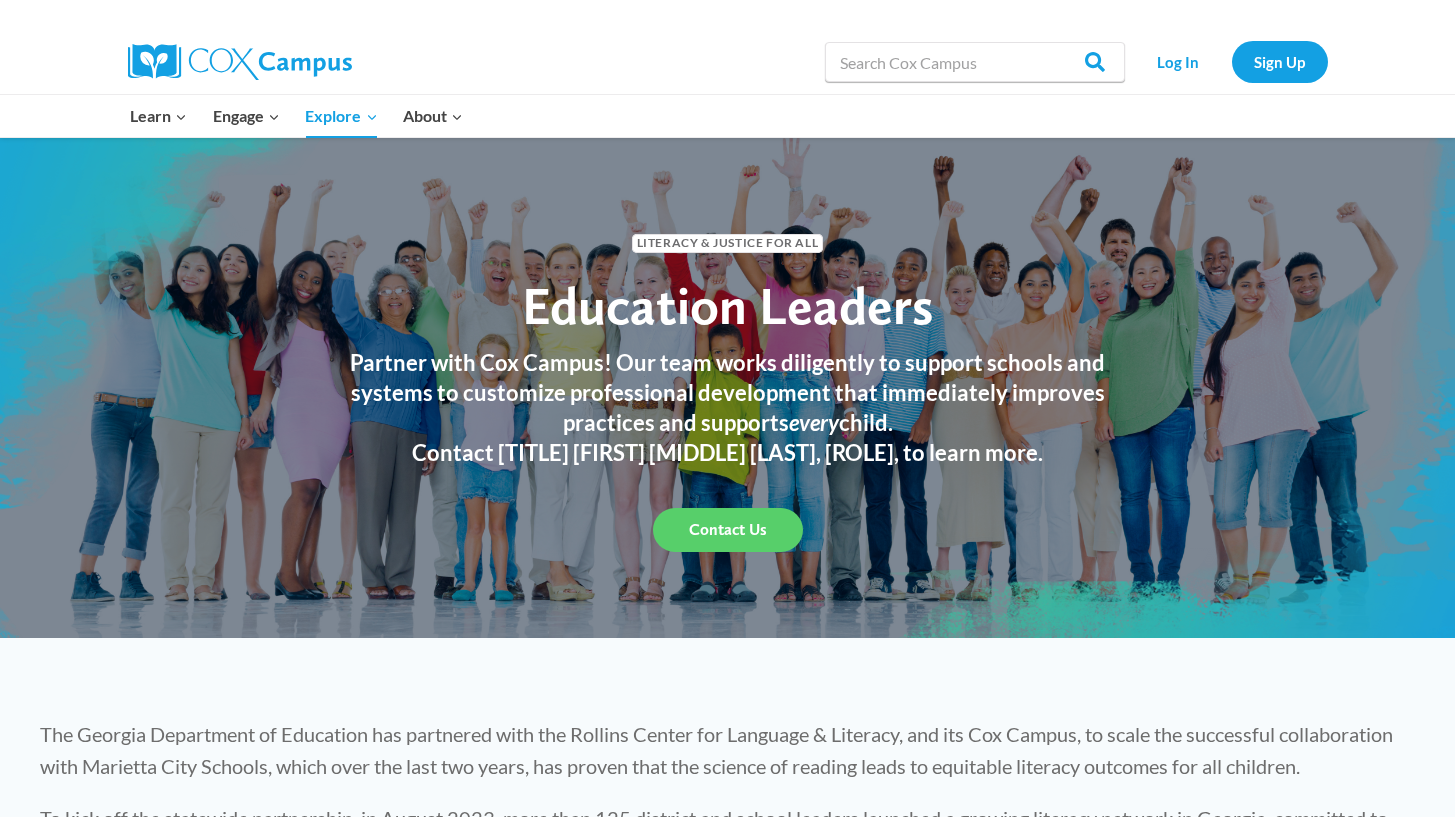 scroll, scrollTop: 0, scrollLeft: 0, axis: both 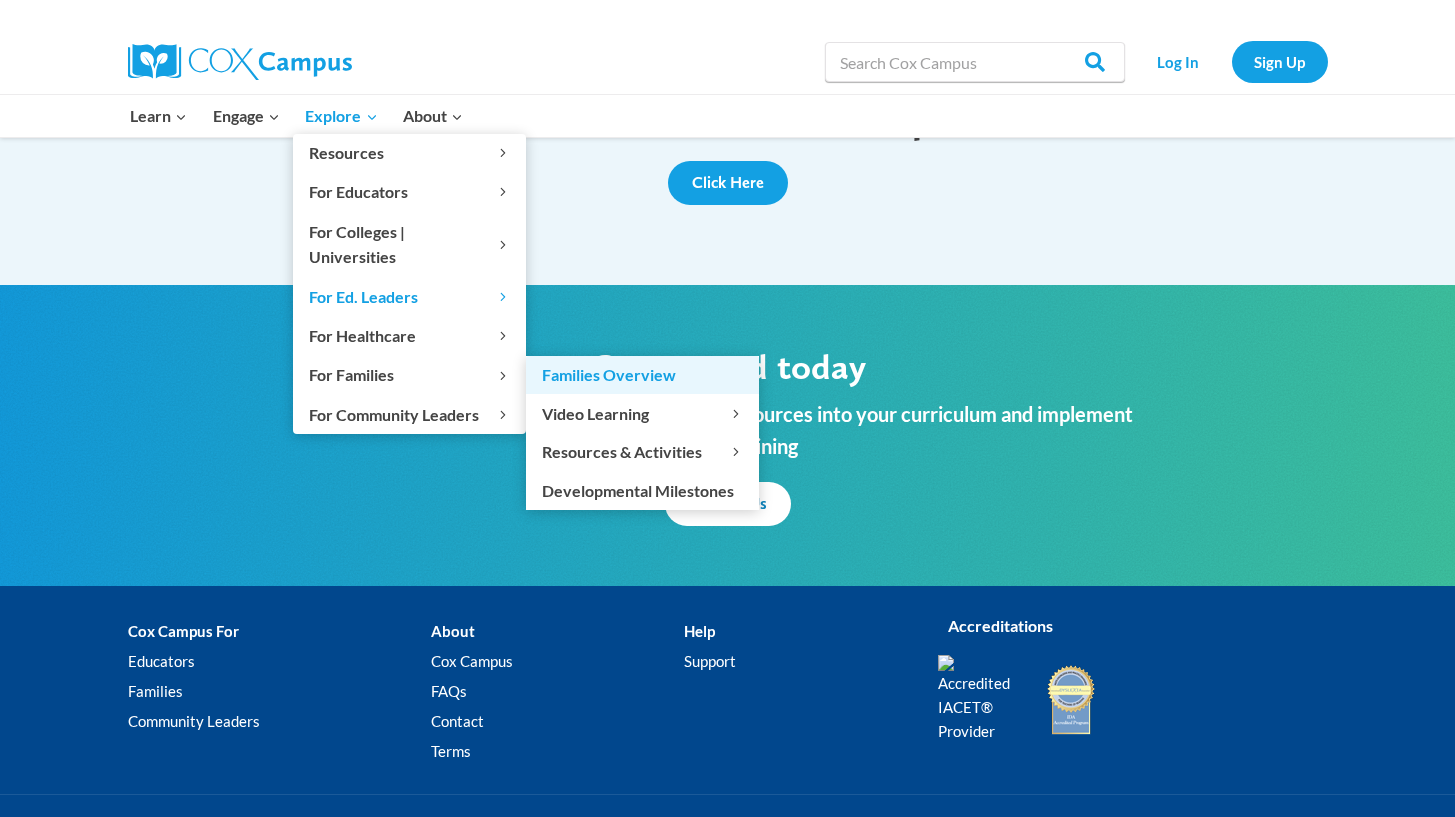 click on "Families Overview" at bounding box center (642, 375) 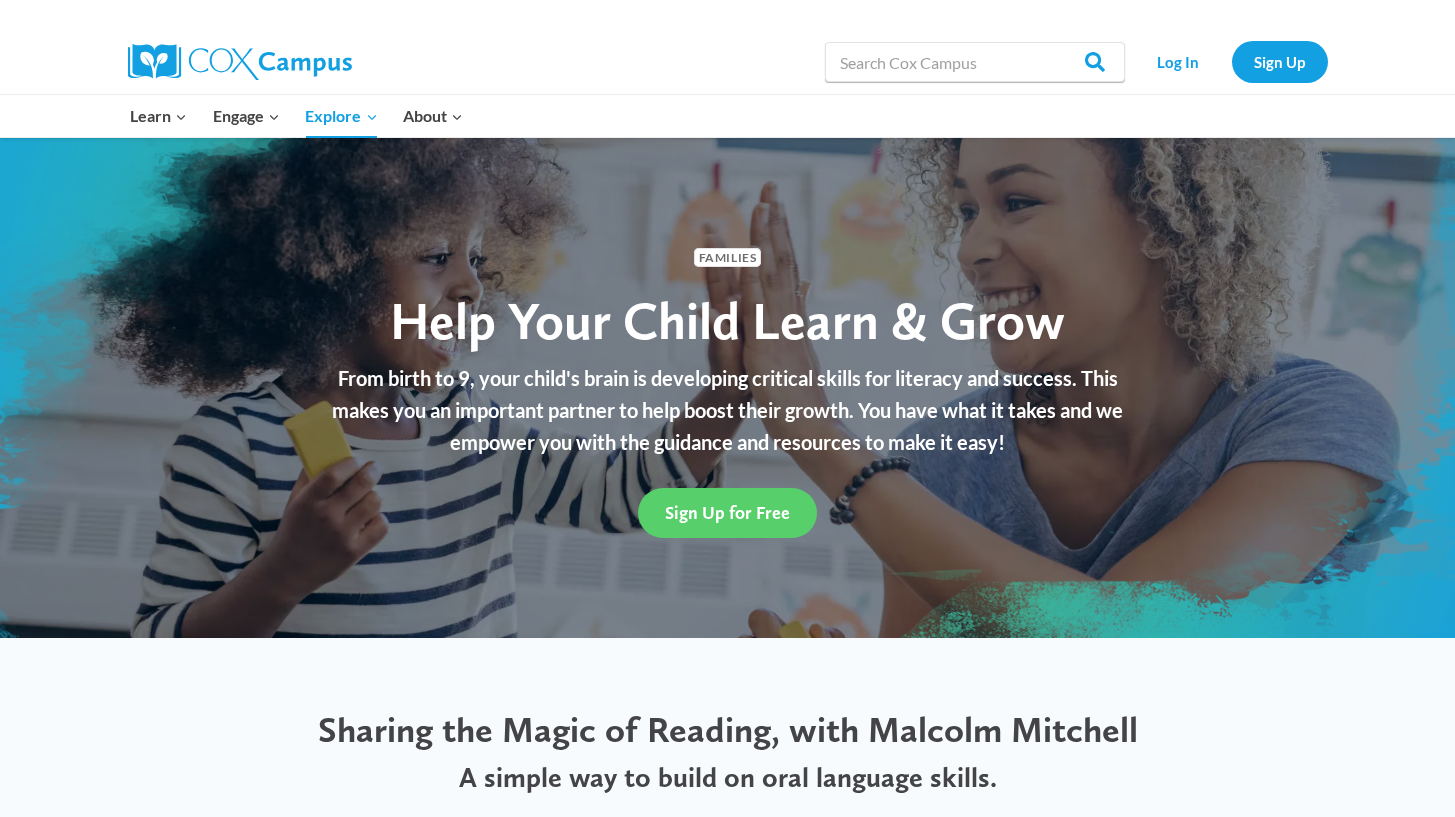 scroll, scrollTop: 0, scrollLeft: 0, axis: both 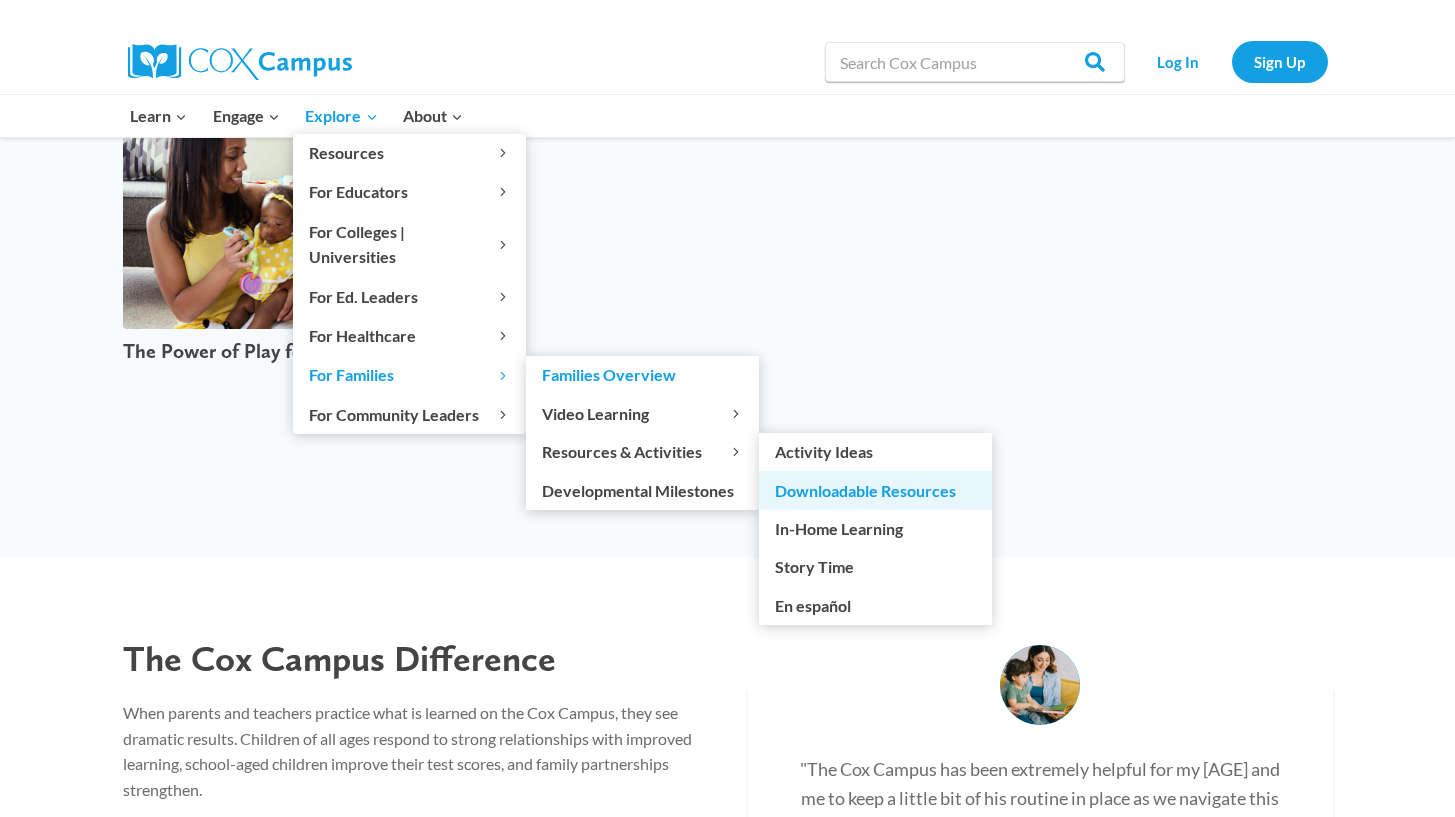 click on "Downloadable Resources" at bounding box center (875, 490) 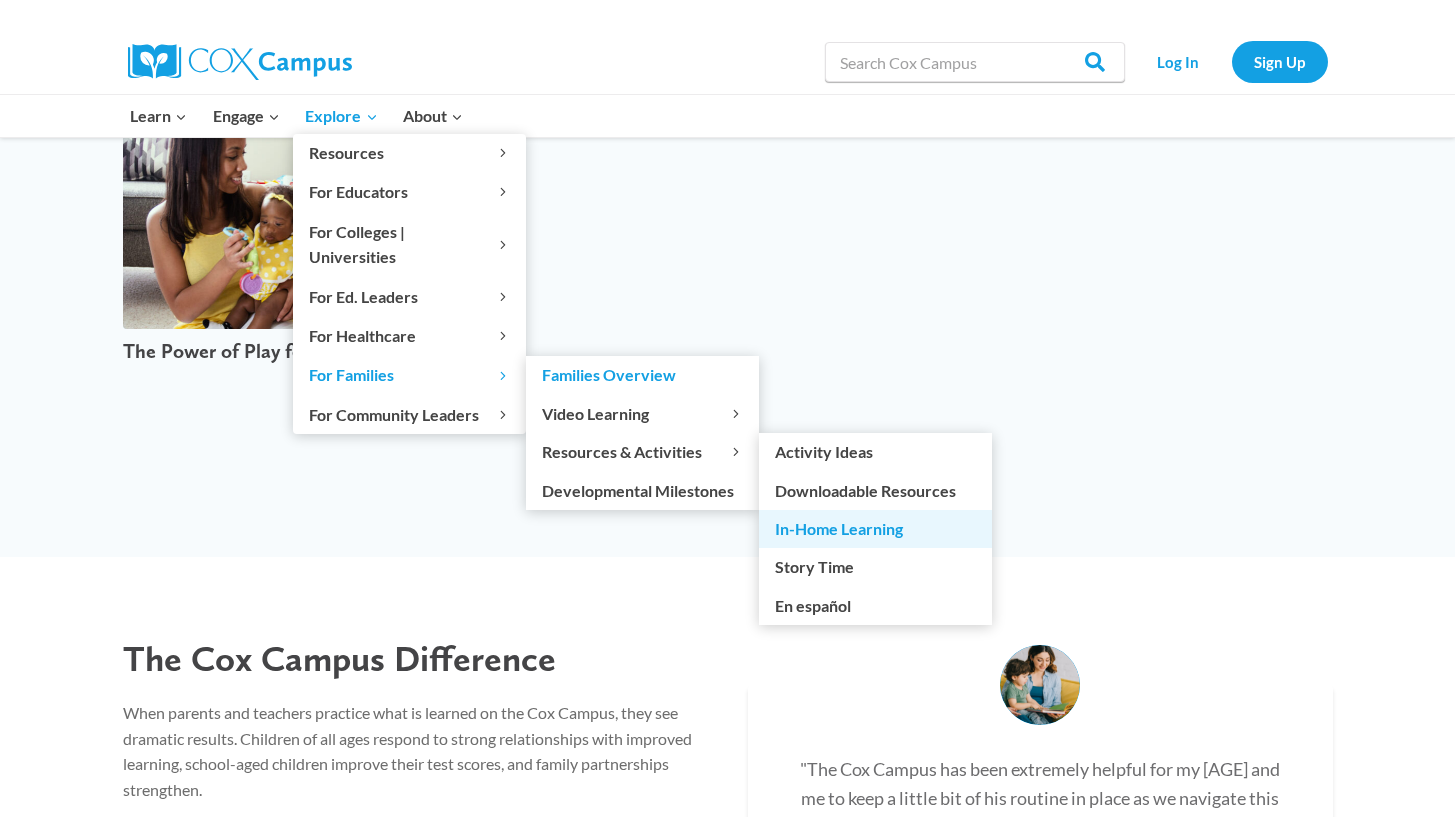 click on "In-Home Learning" at bounding box center (875, 529) 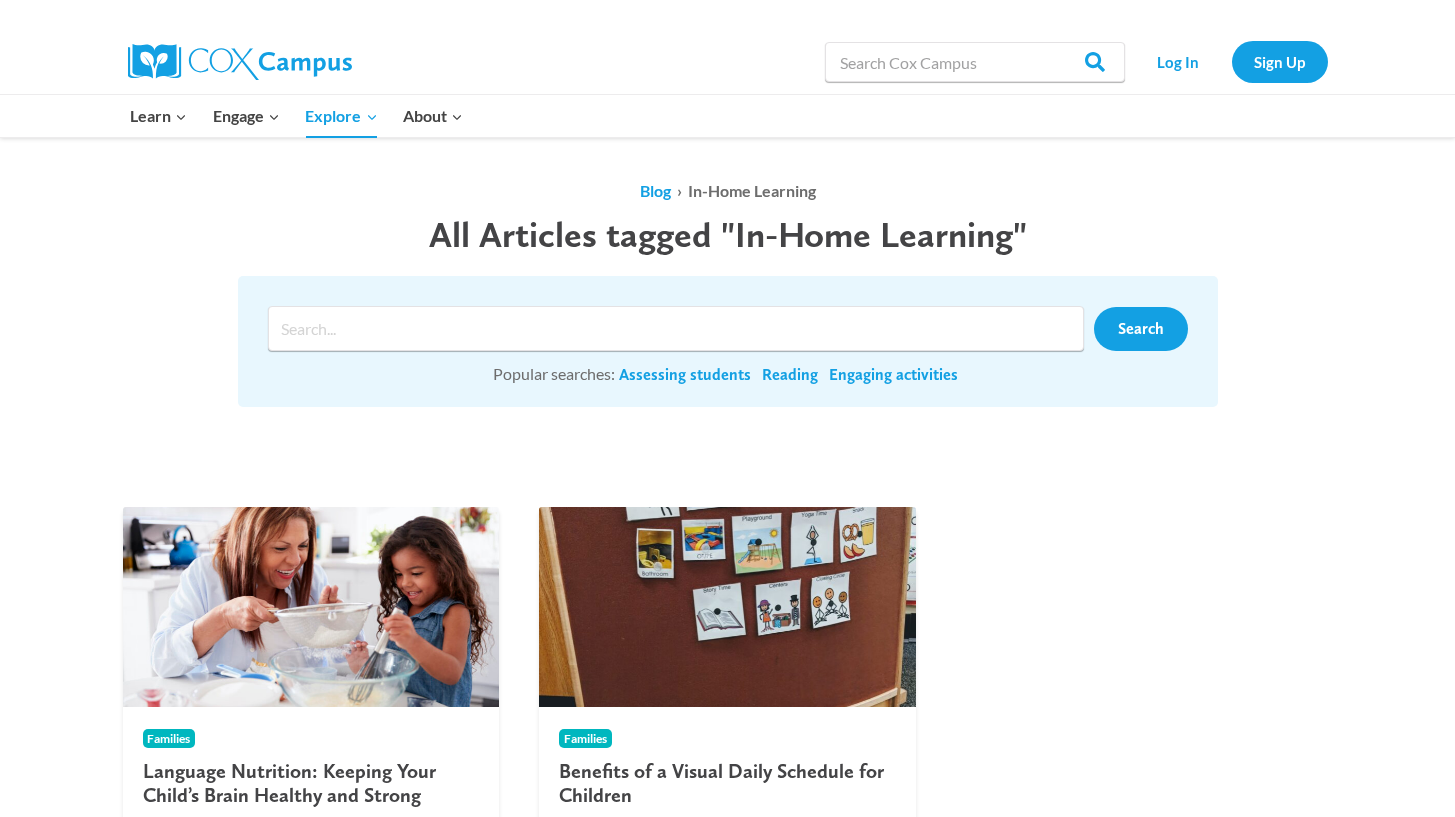 scroll, scrollTop: 0, scrollLeft: 0, axis: both 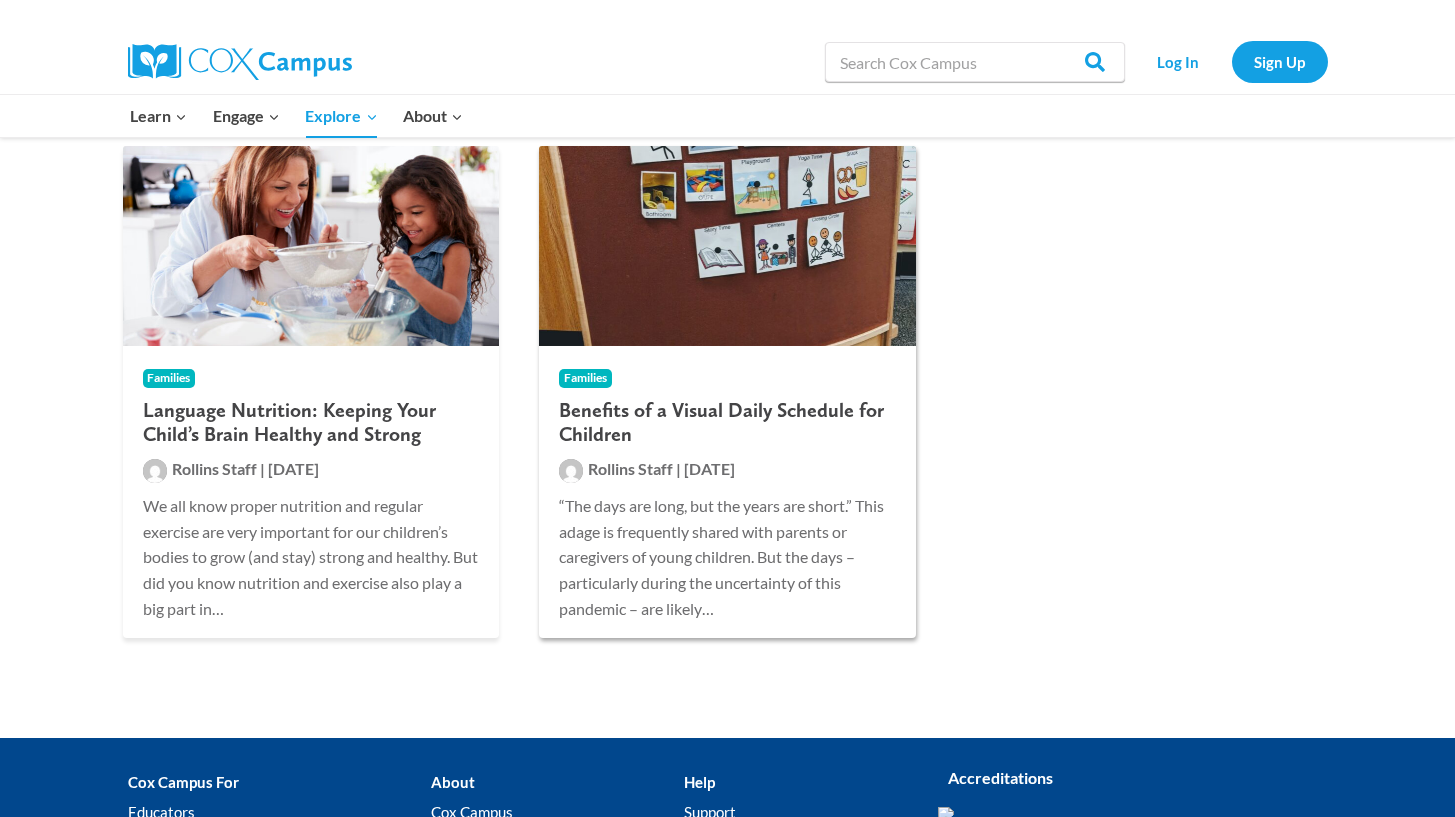click on "“The days are long, but the years are short.” This adage is frequently shared with parents or caregivers of young children. But the days – particularly during the uncertainty of this pandemic – are likely…" at bounding box center (727, 557) 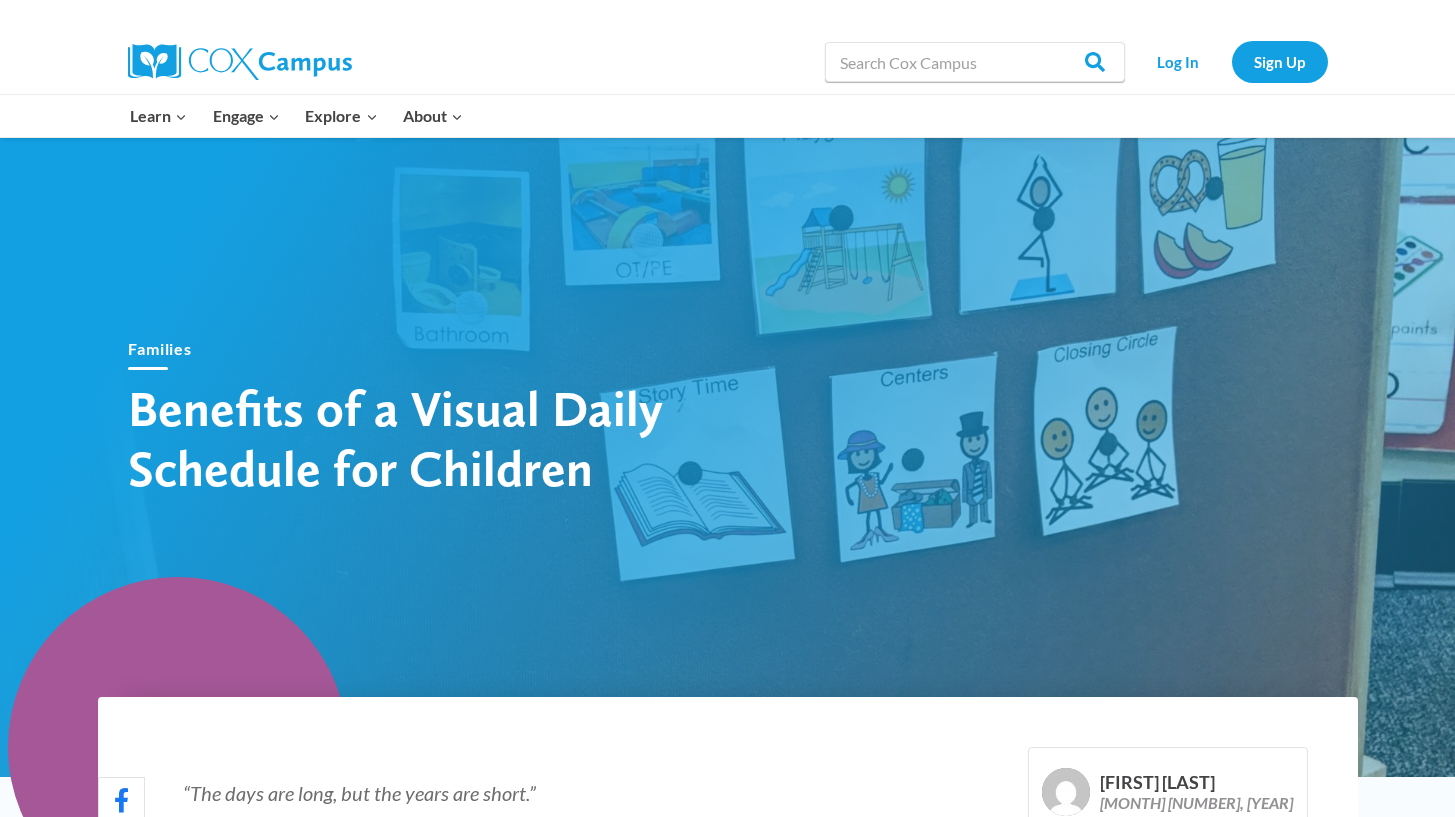 scroll, scrollTop: 36, scrollLeft: 0, axis: vertical 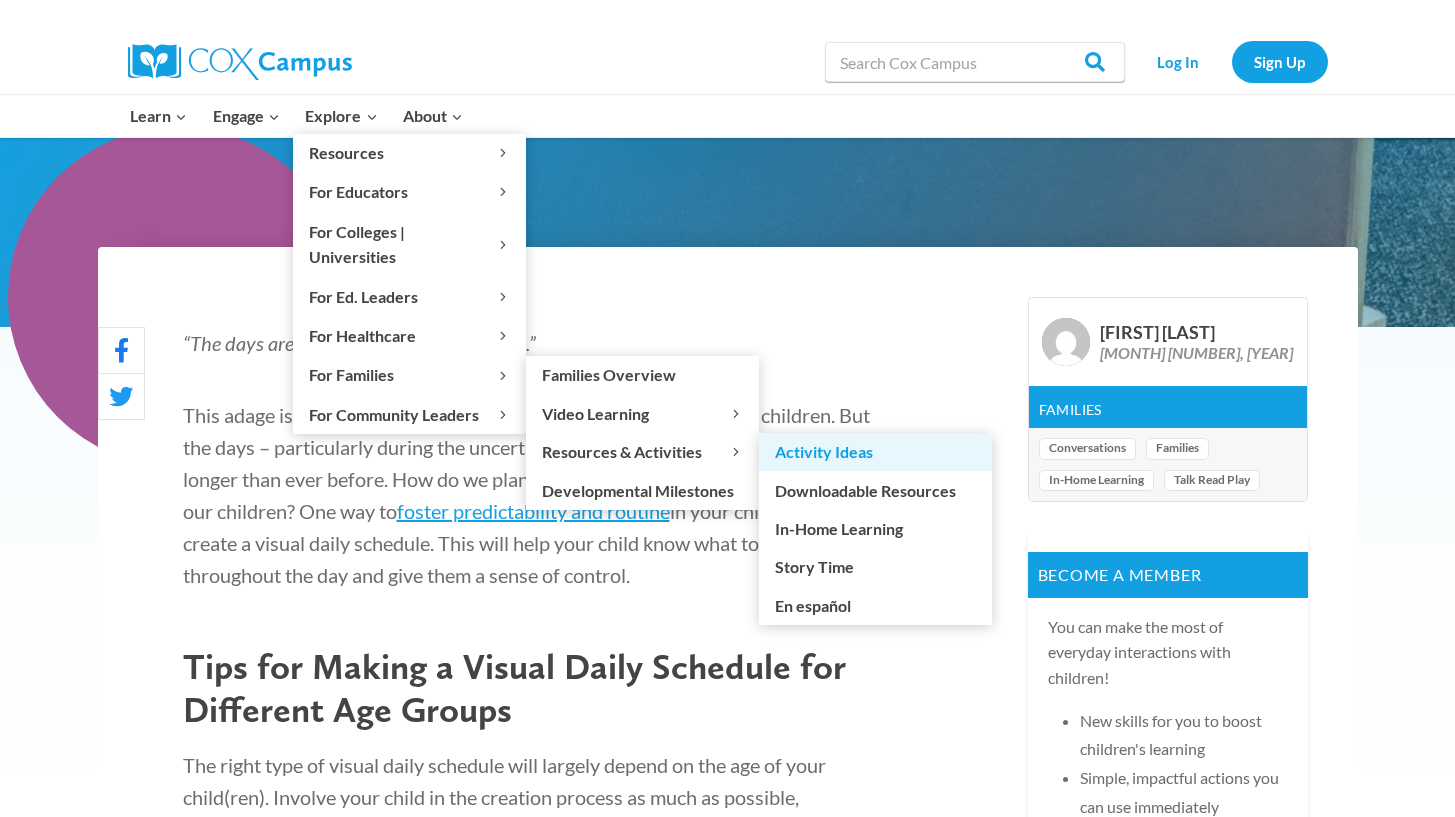click on "Activity Ideas" at bounding box center (875, 452) 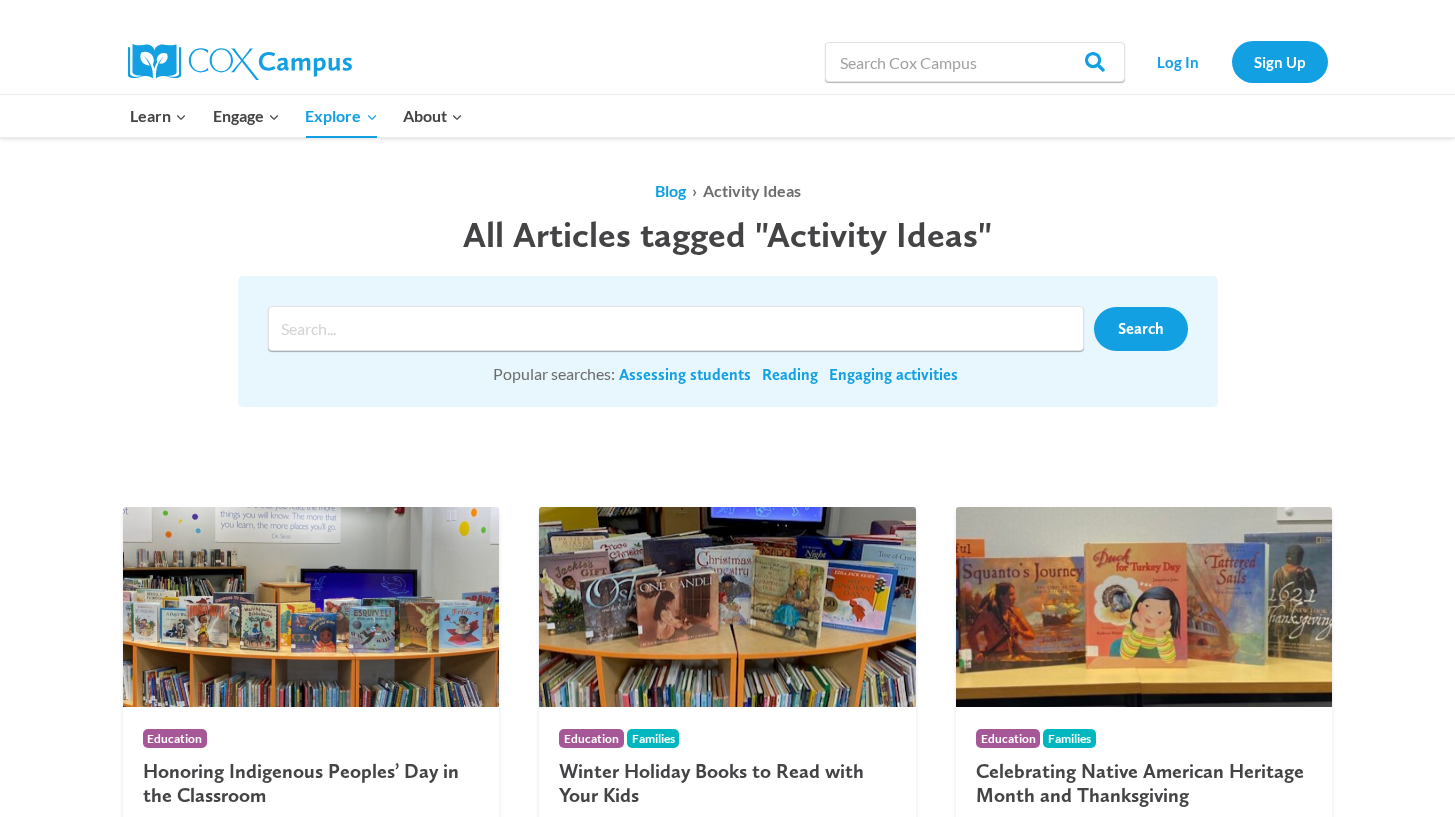 scroll, scrollTop: 0, scrollLeft: 0, axis: both 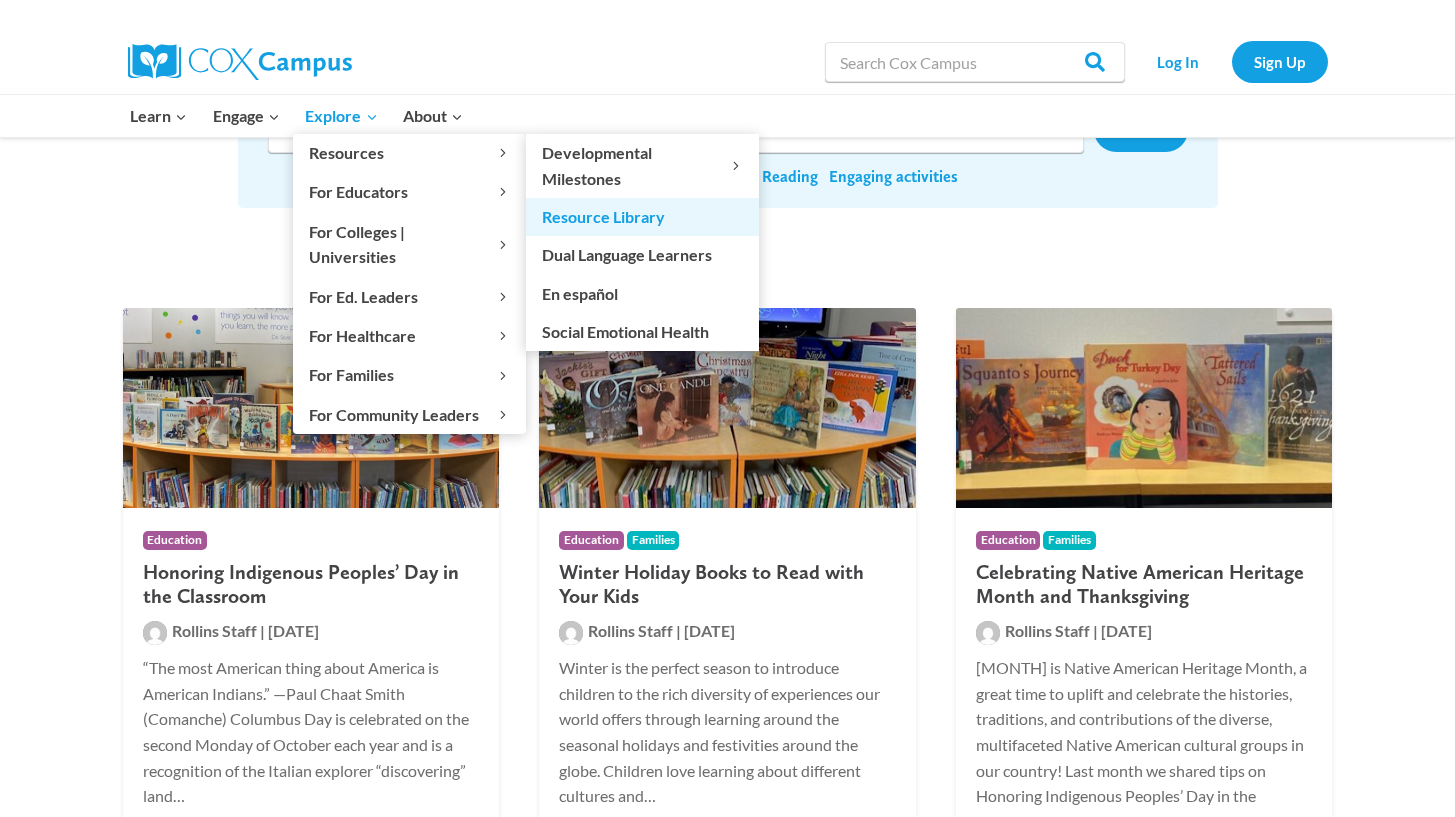 click on "Resource Library" at bounding box center (642, 217) 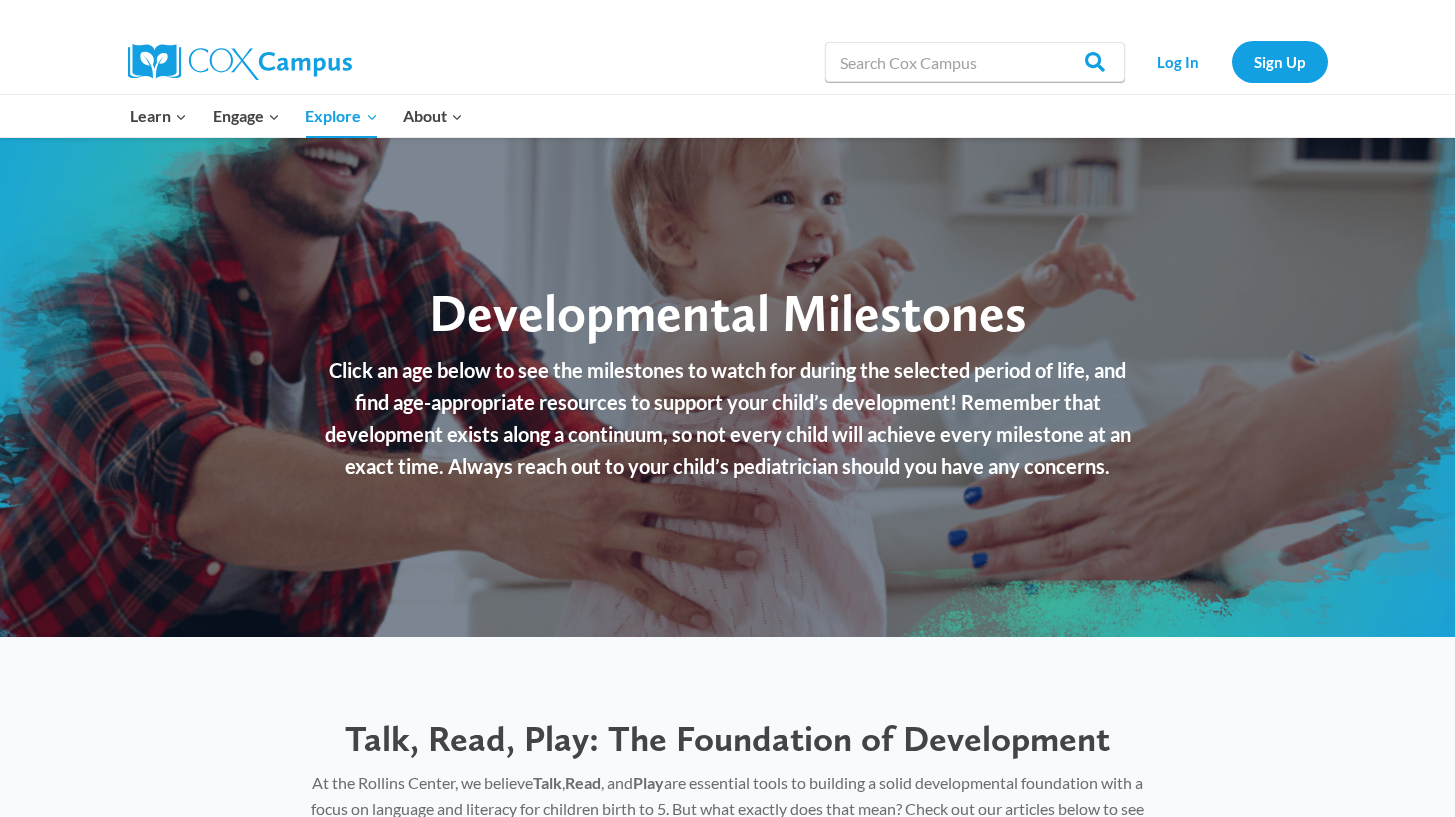scroll, scrollTop: 0, scrollLeft: 0, axis: both 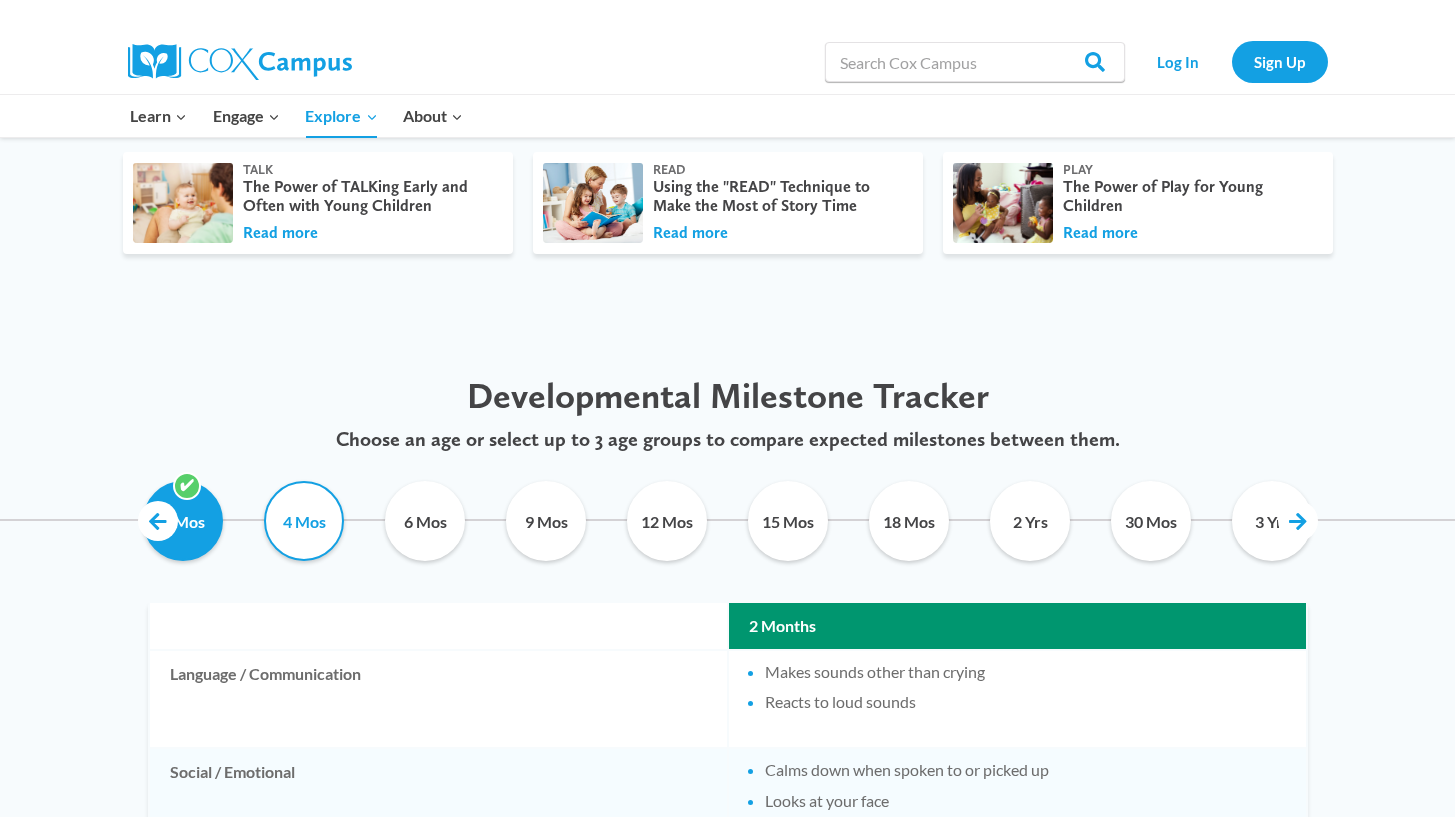 click on "4 Mos" at bounding box center (304, 521) 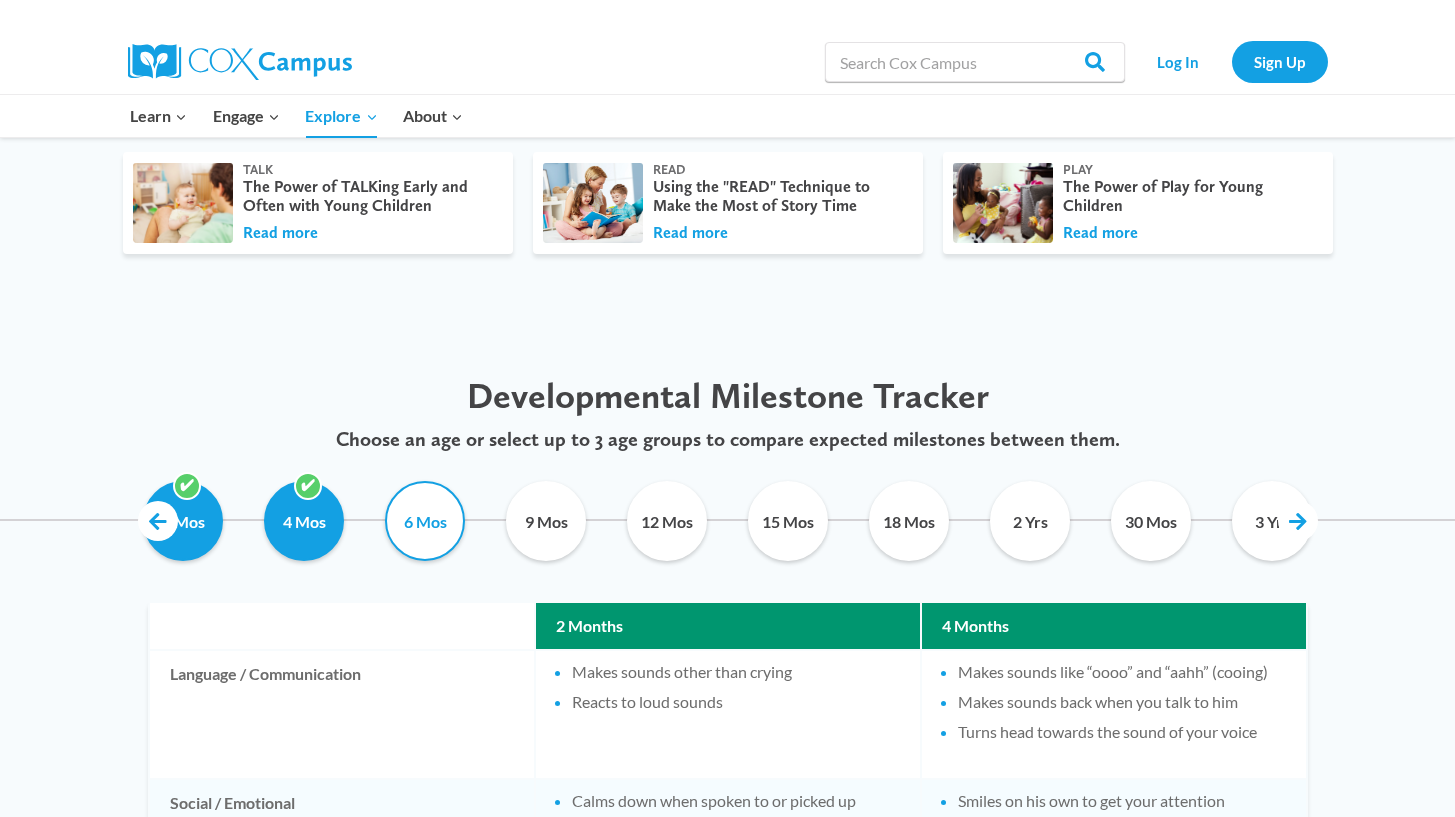 click on "6 Mos" at bounding box center [425, 521] 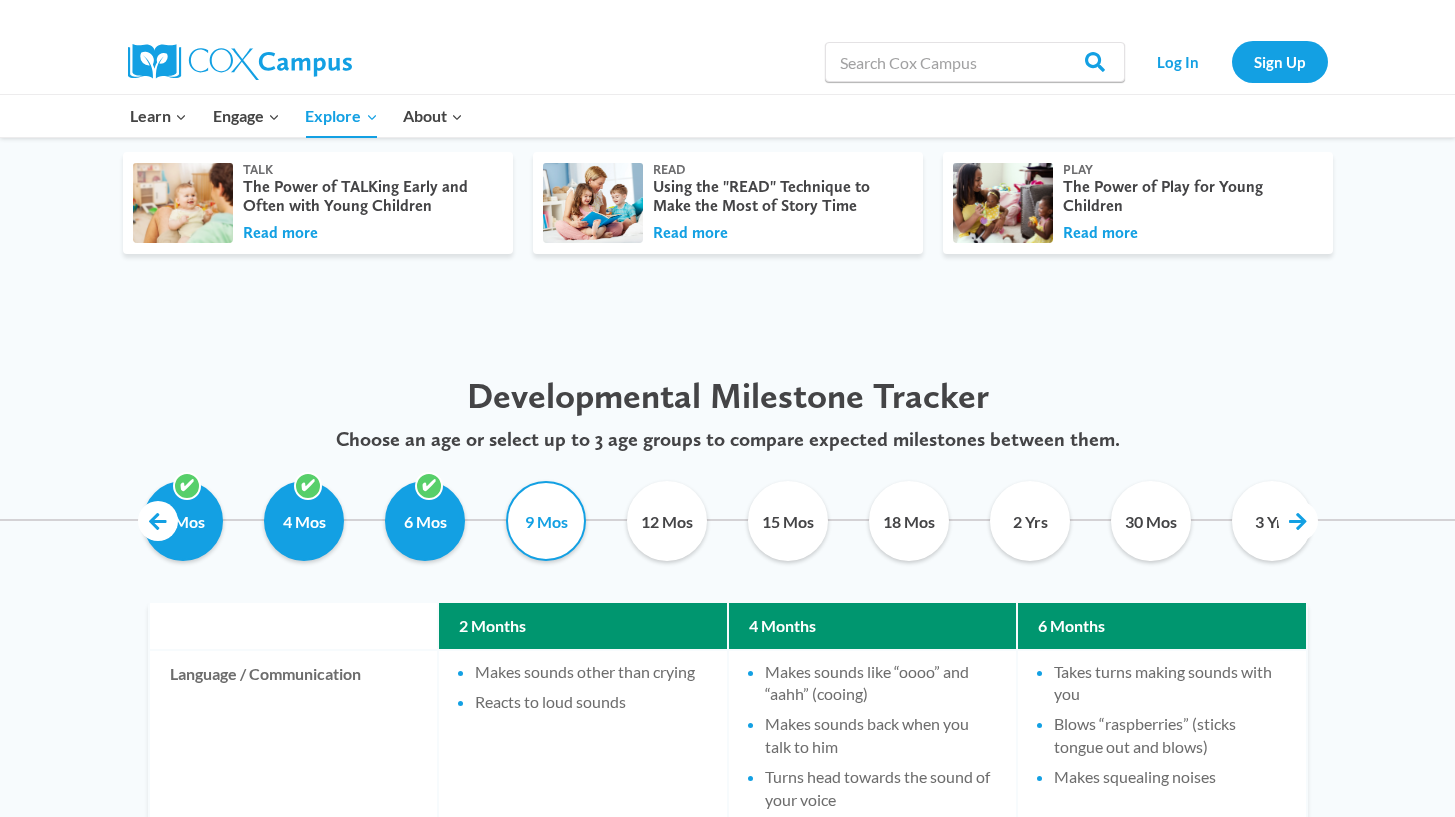 click on "9 Mos" at bounding box center (546, 521) 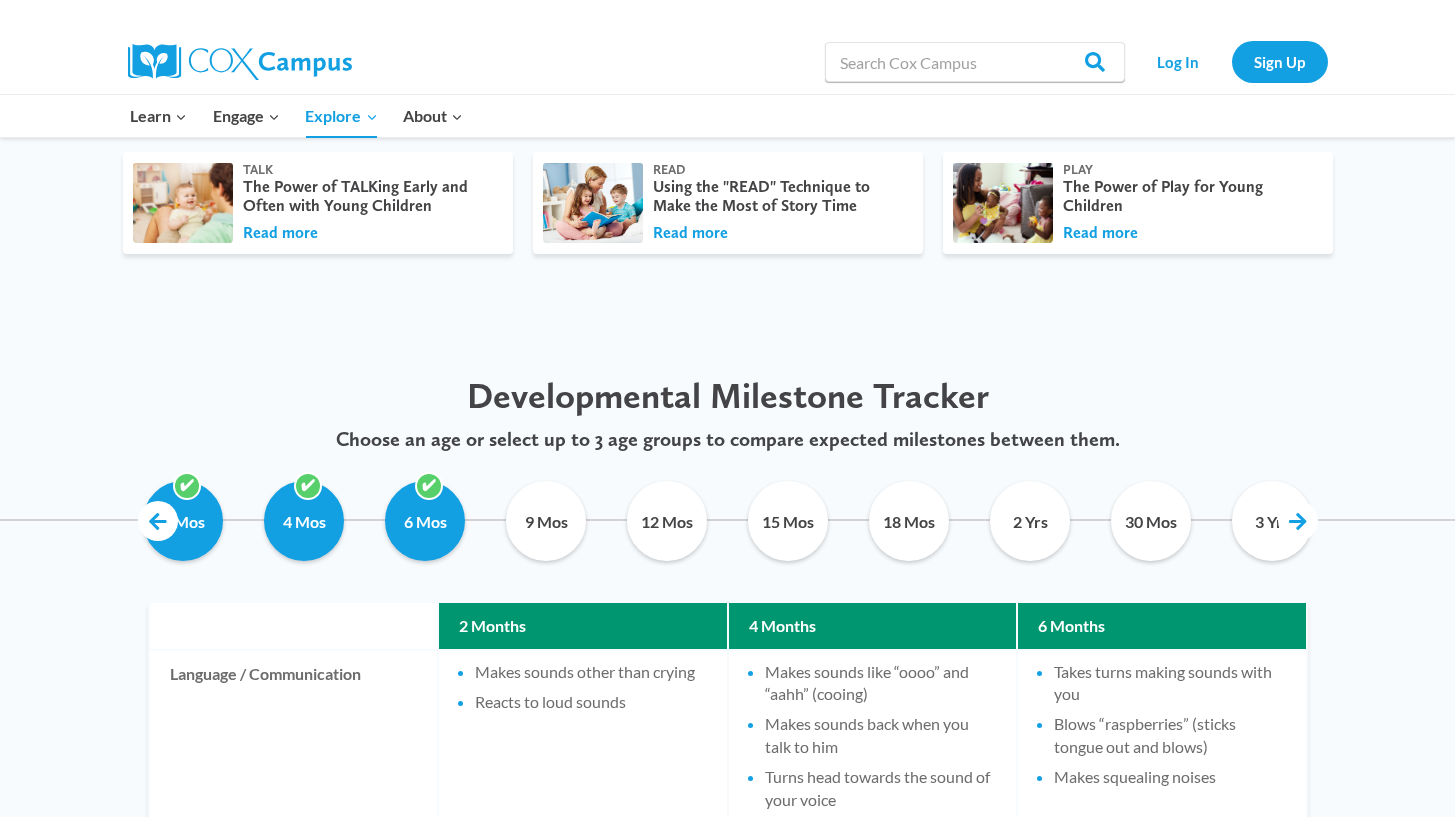 click on "2 Mos
4 Mos
6 Mos
9 Mos
12 Mos
15 Mos
18 Mos
2 Yrs
30 Mos
3 Yrs
4 Yrs
5 Yrs" at bounding box center [854, 521] 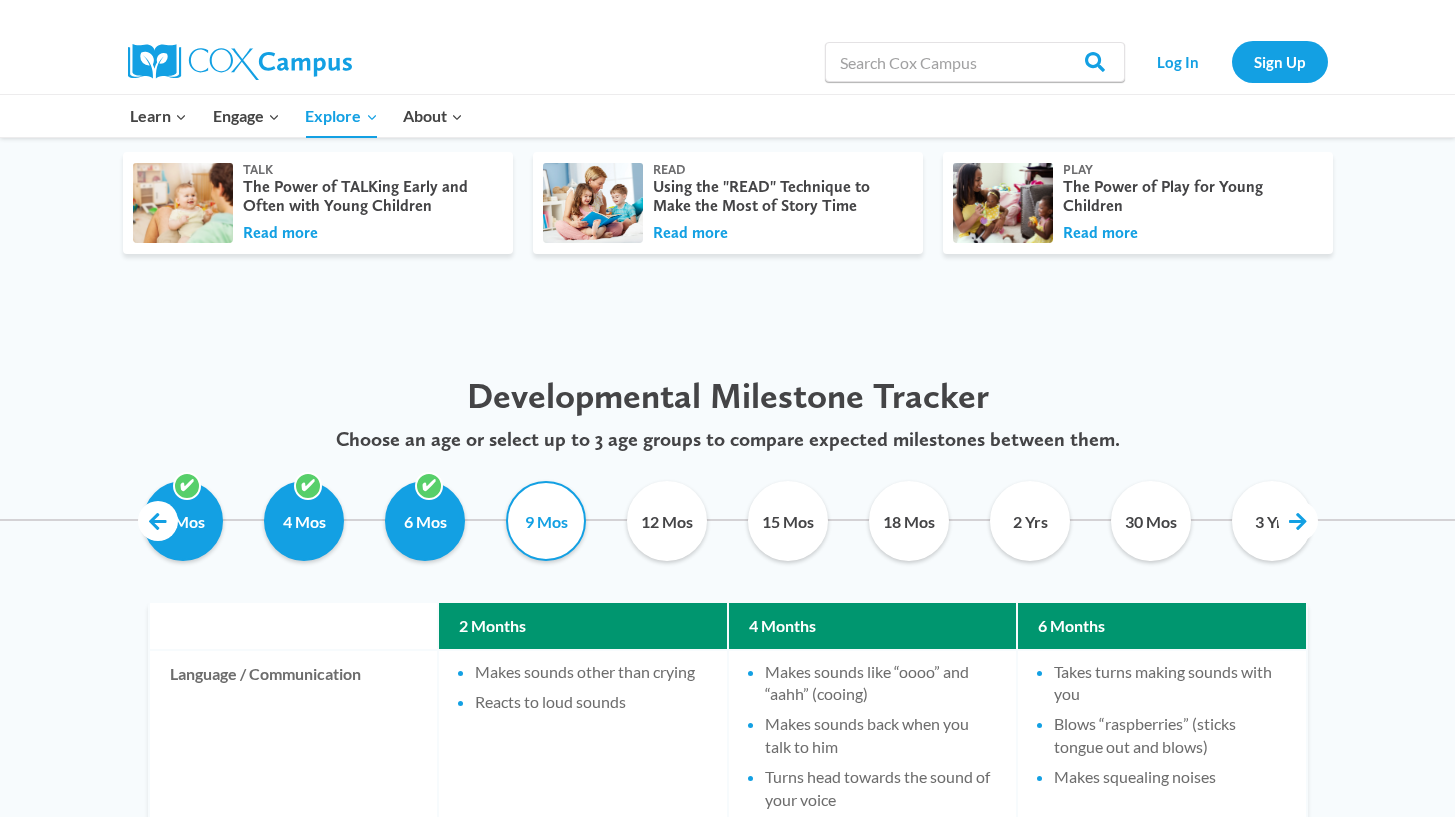 click on "9 Mos" at bounding box center [546, 521] 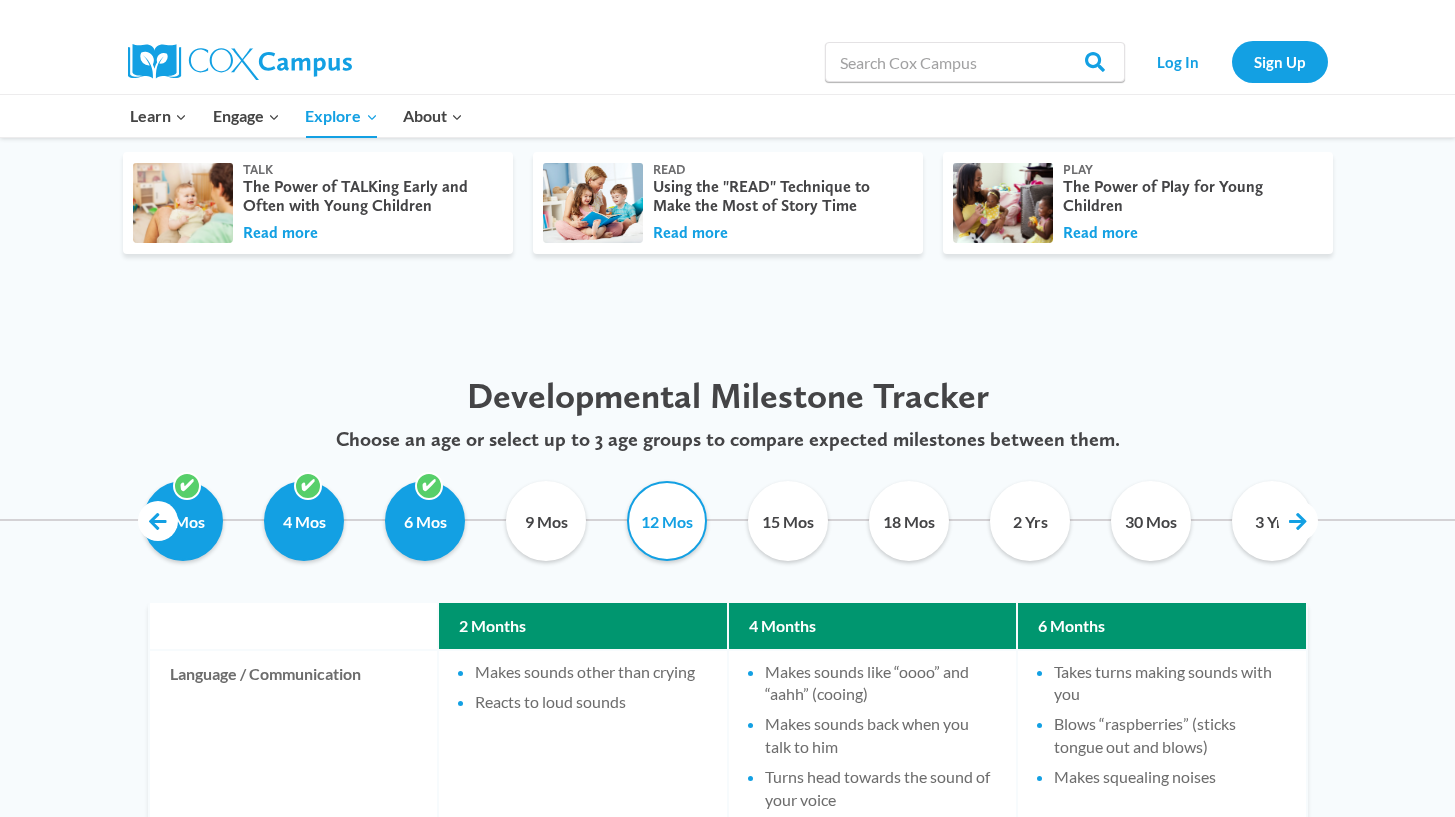 click on "12 Mos" at bounding box center (667, 521) 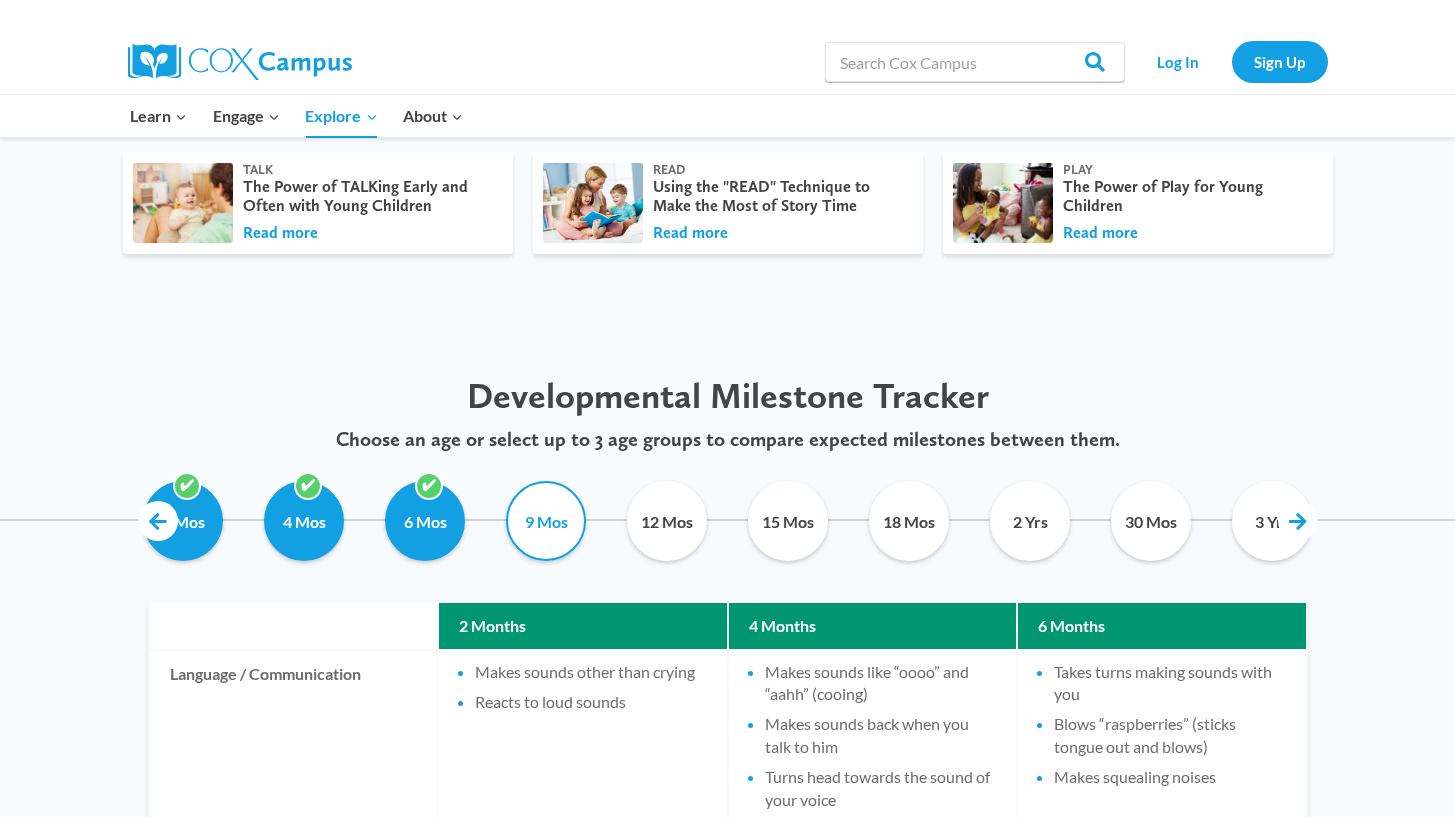 click on "9 Mos" at bounding box center [546, 521] 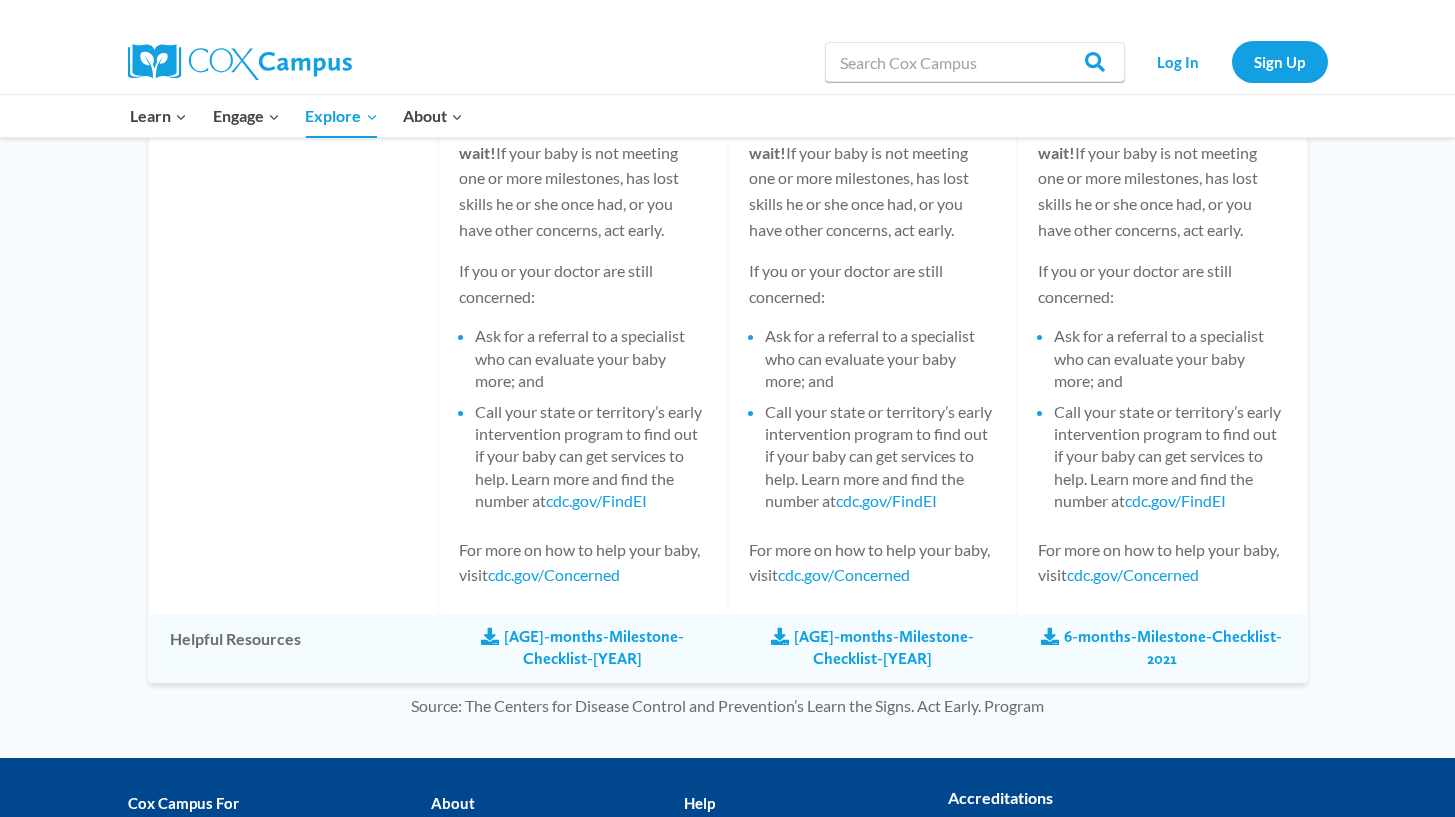 scroll, scrollTop: 2372, scrollLeft: 0, axis: vertical 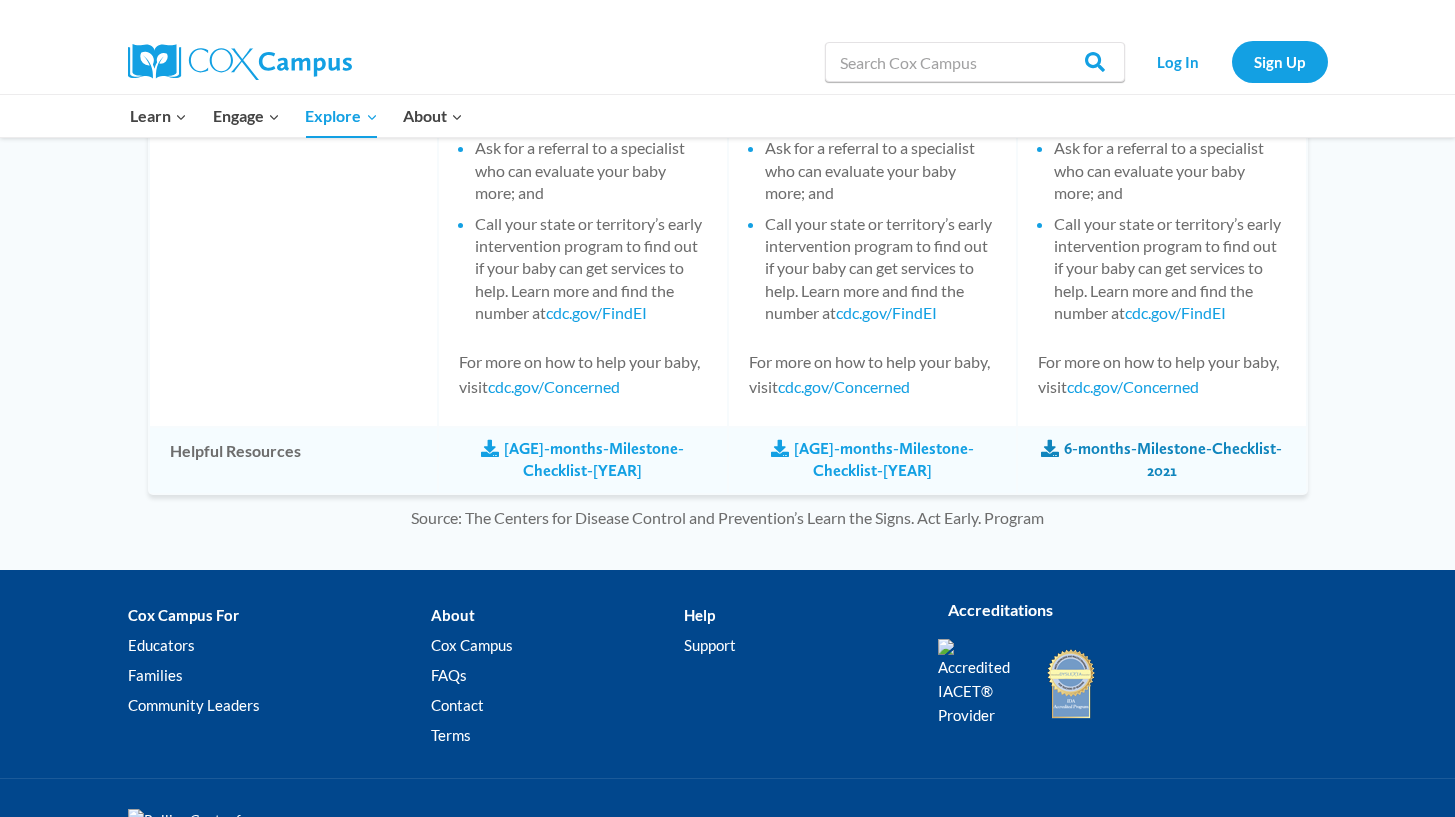 click on "6-months-Milestone-Checklist-2021" at bounding box center (1162, 460) 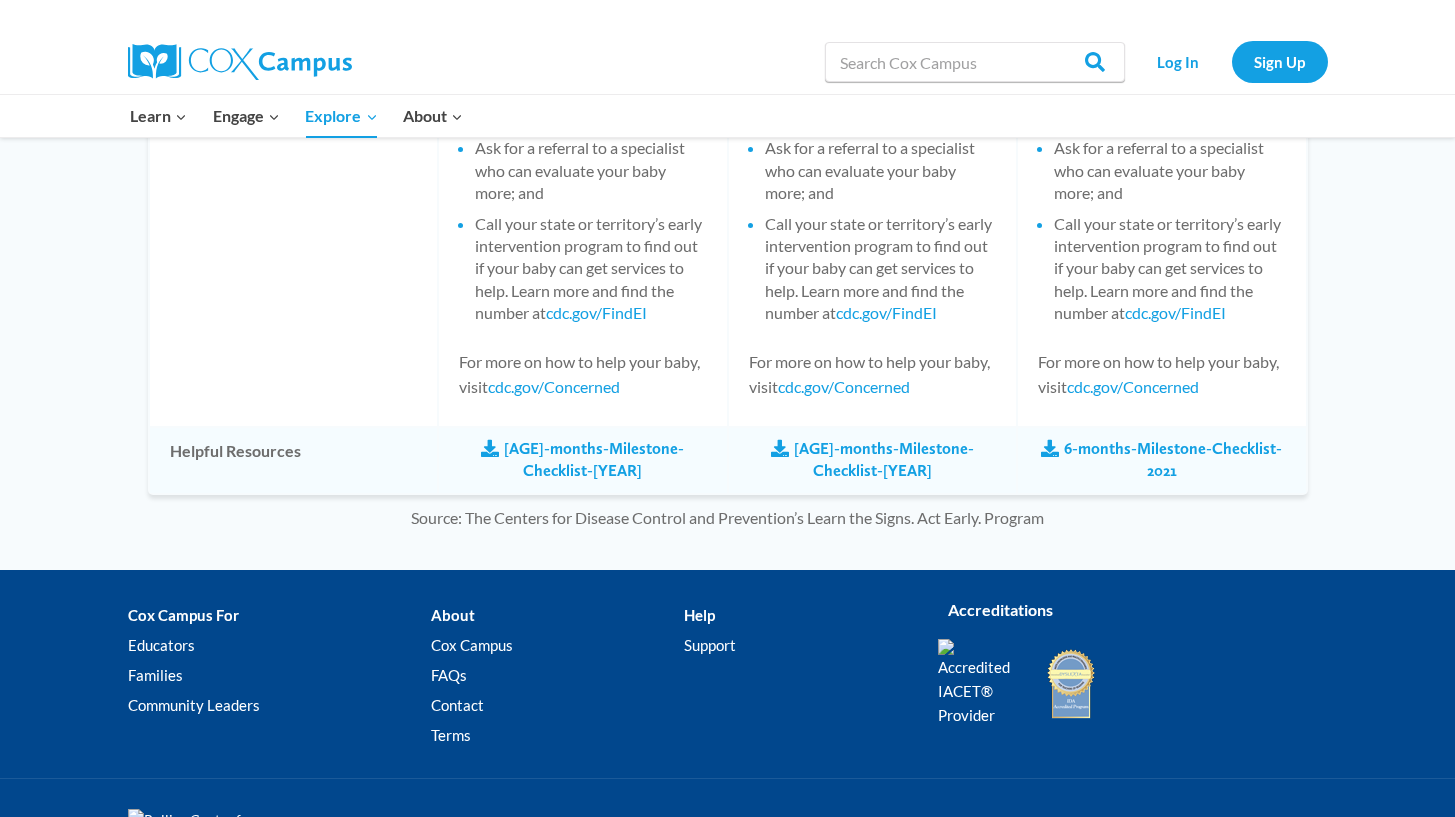 scroll, scrollTop: 2368, scrollLeft: 0, axis: vertical 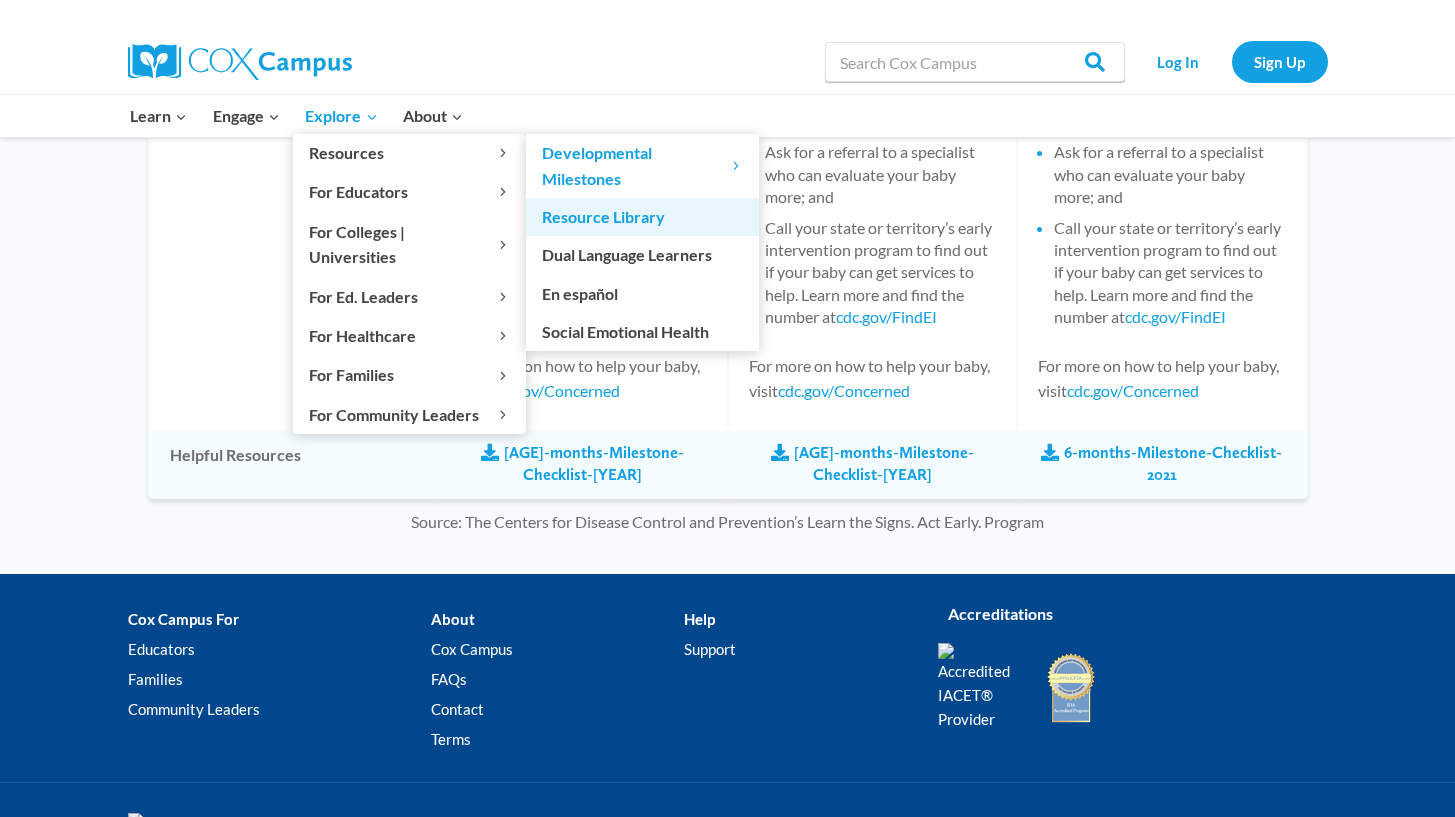 click on "Resource Library" at bounding box center (642, 217) 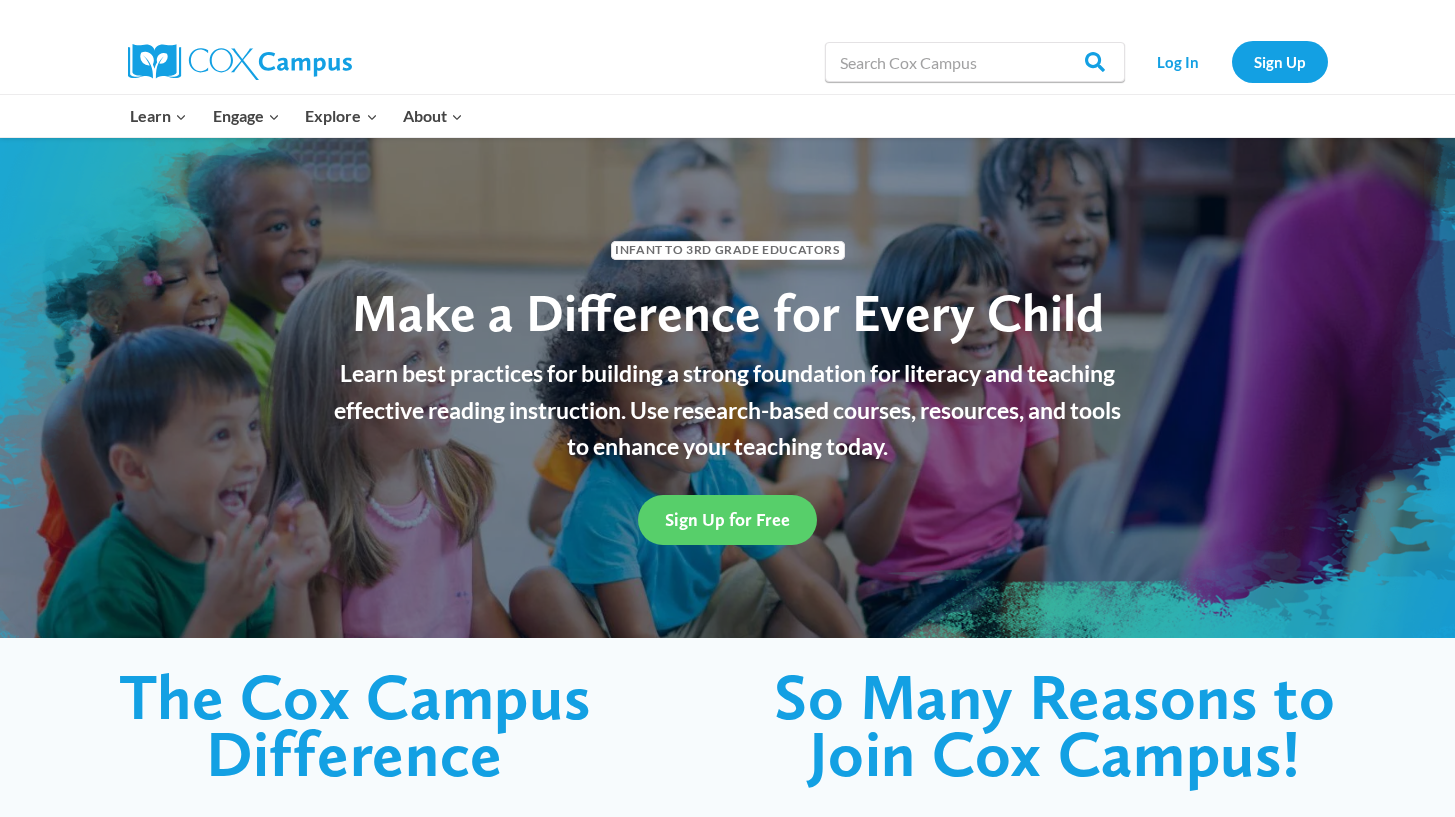 scroll, scrollTop: 0, scrollLeft: 0, axis: both 